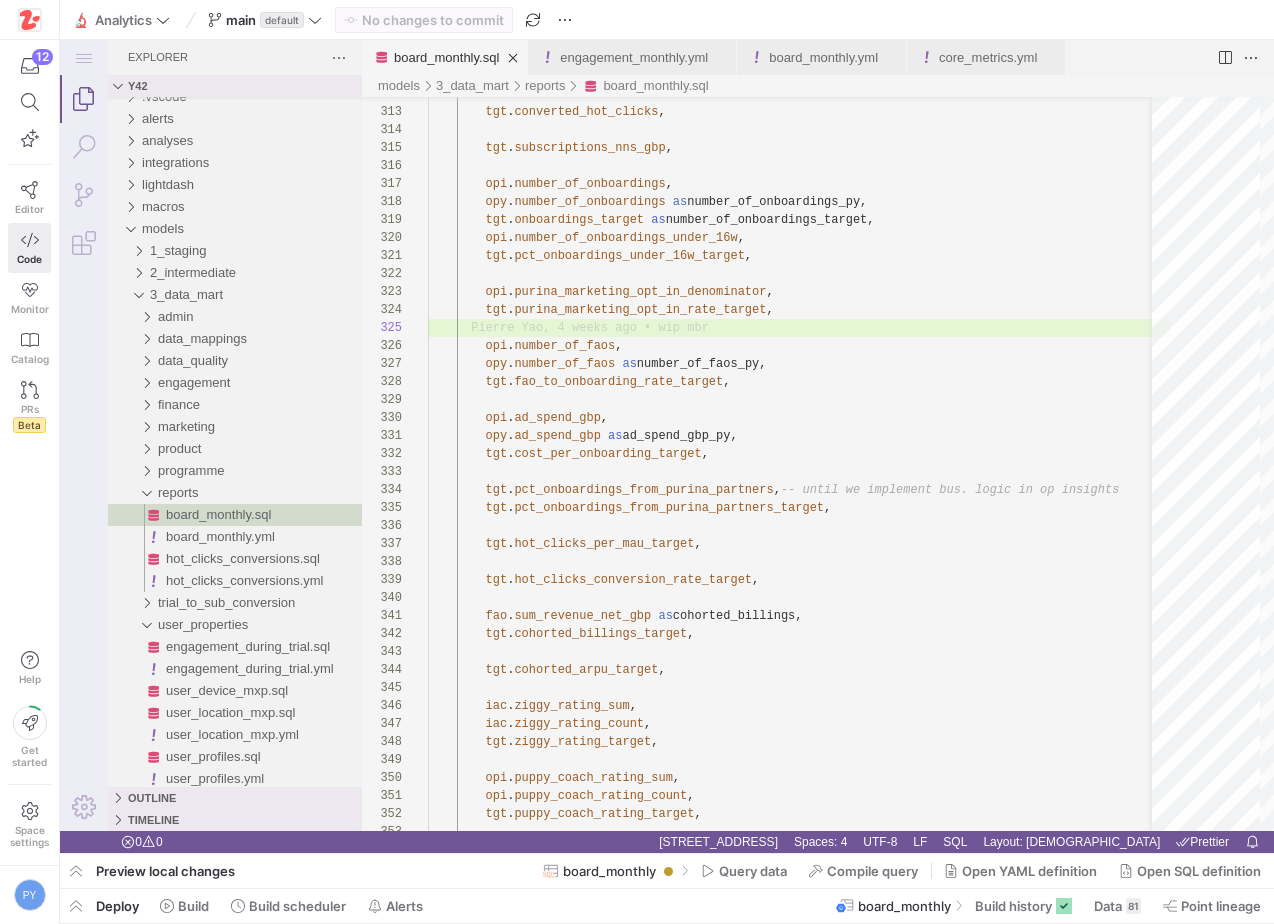 scroll, scrollTop: 0, scrollLeft: 0, axis: both 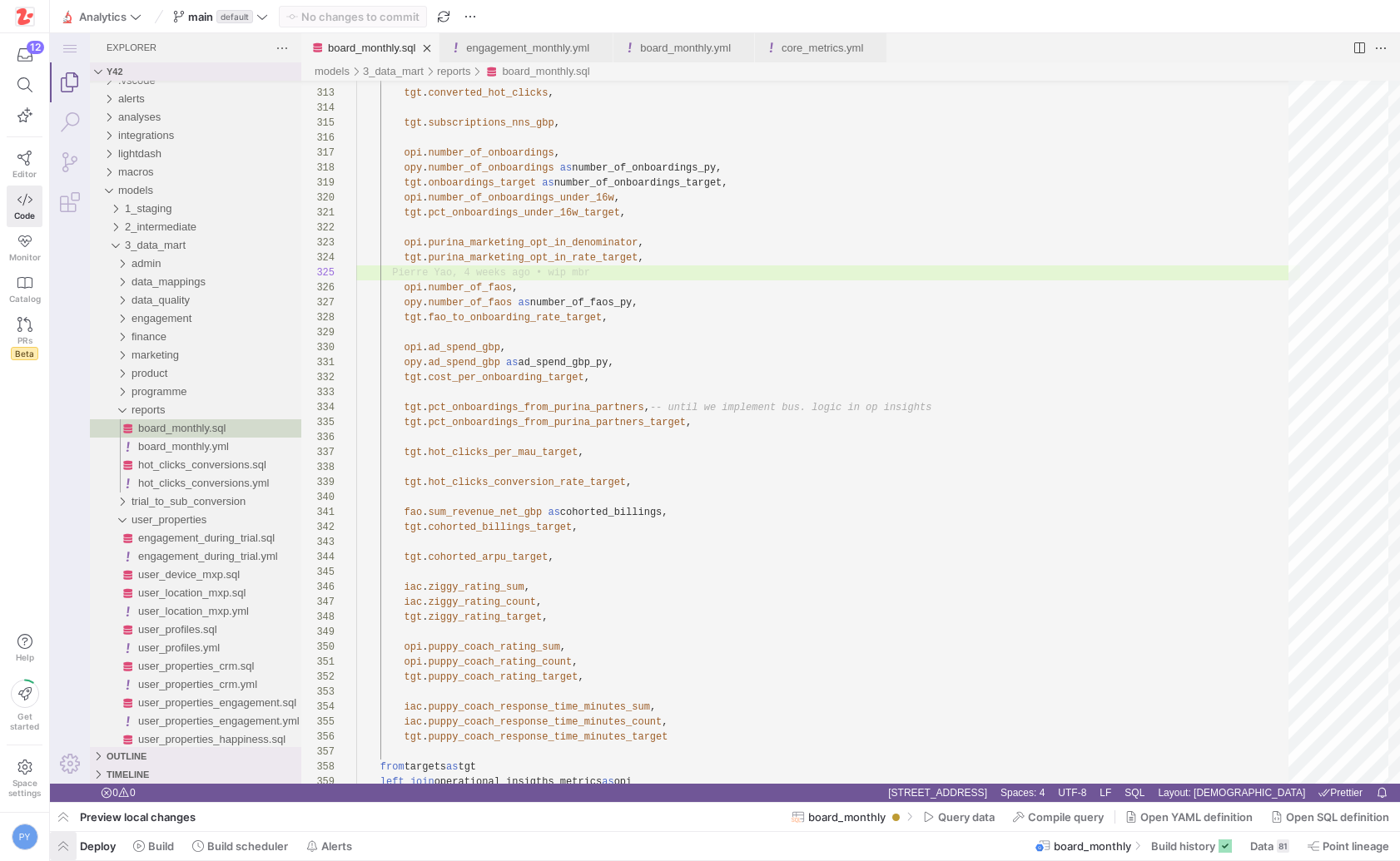 click 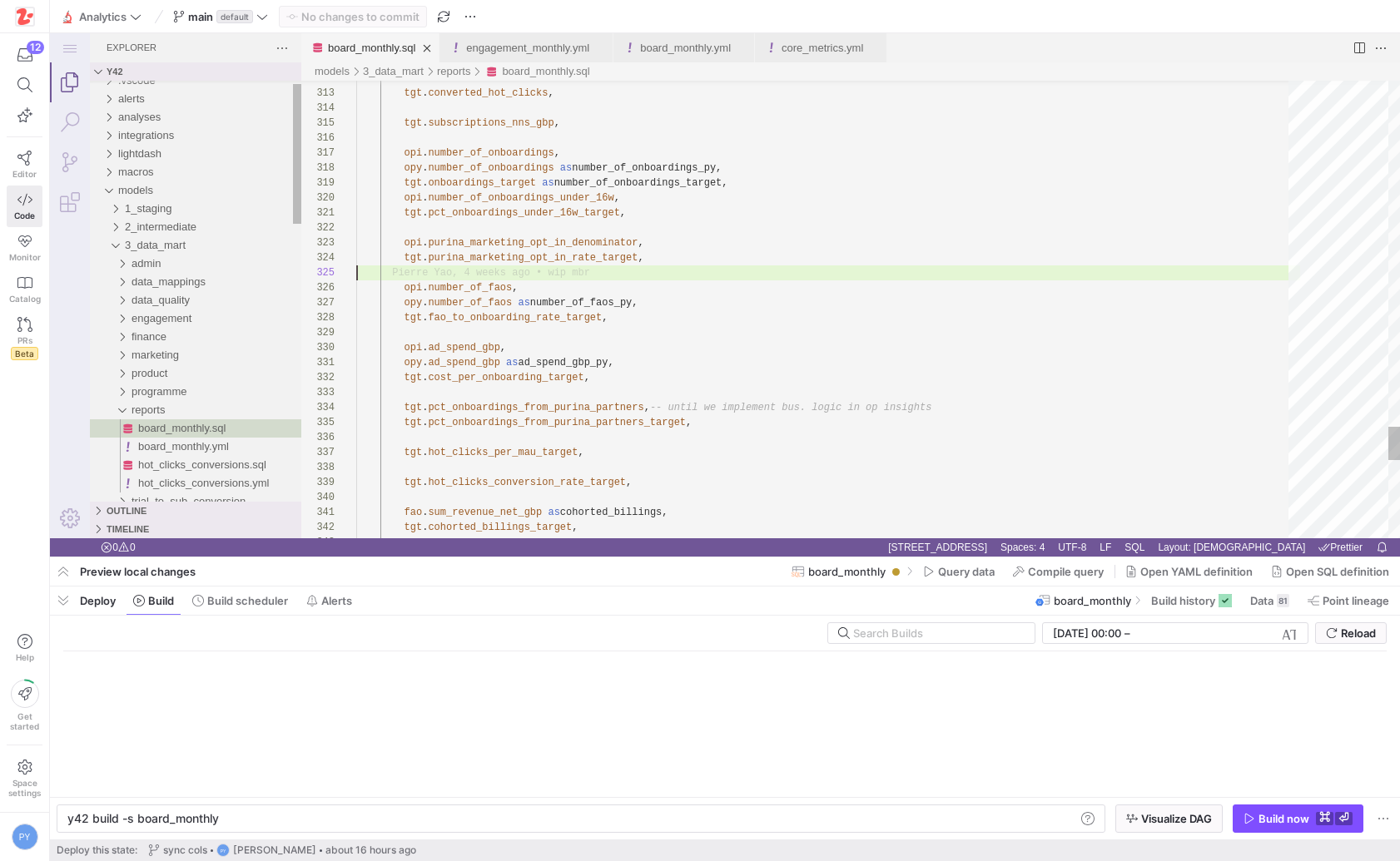scroll, scrollTop: 0, scrollLeft: 151, axis: horizontal 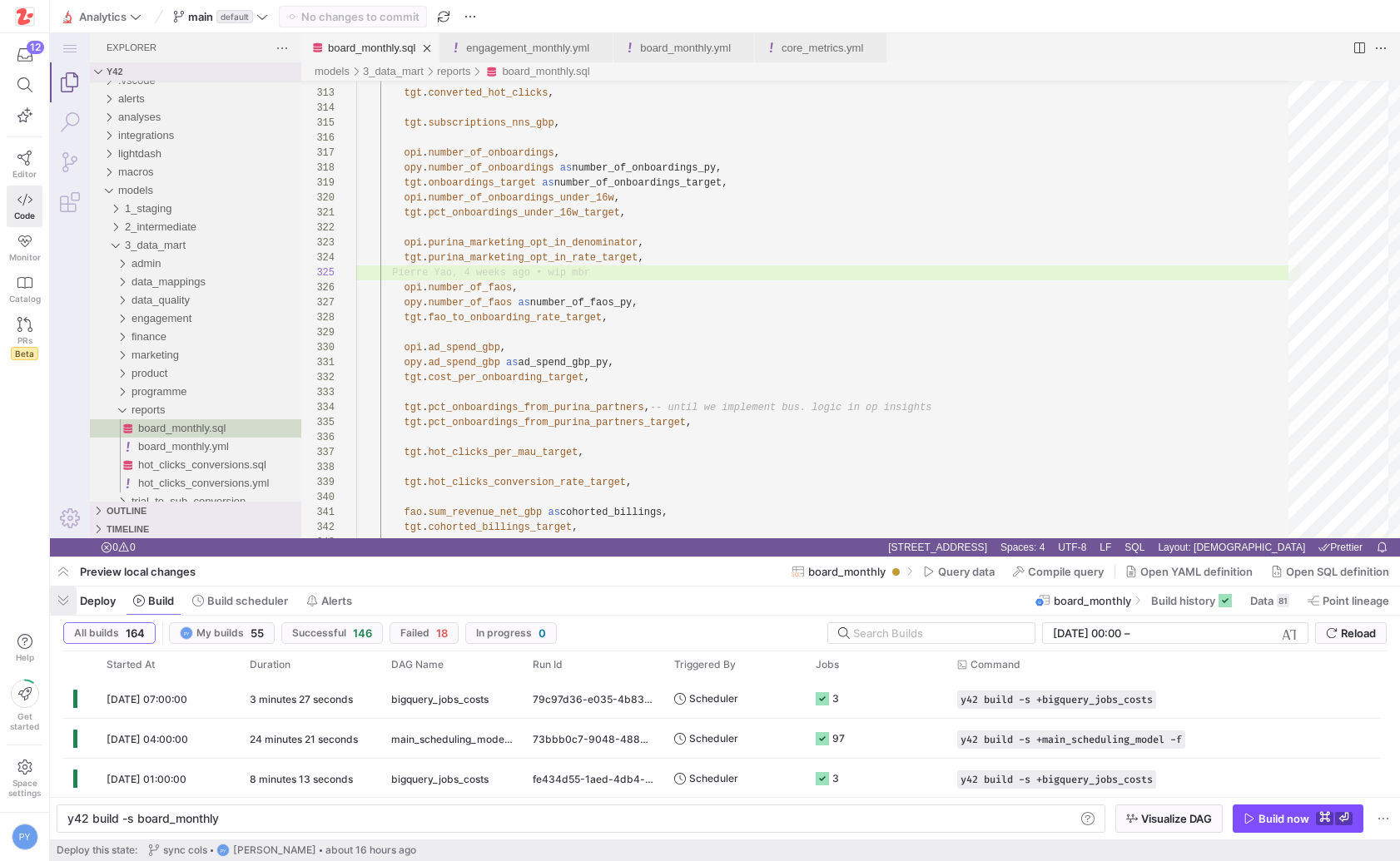 click 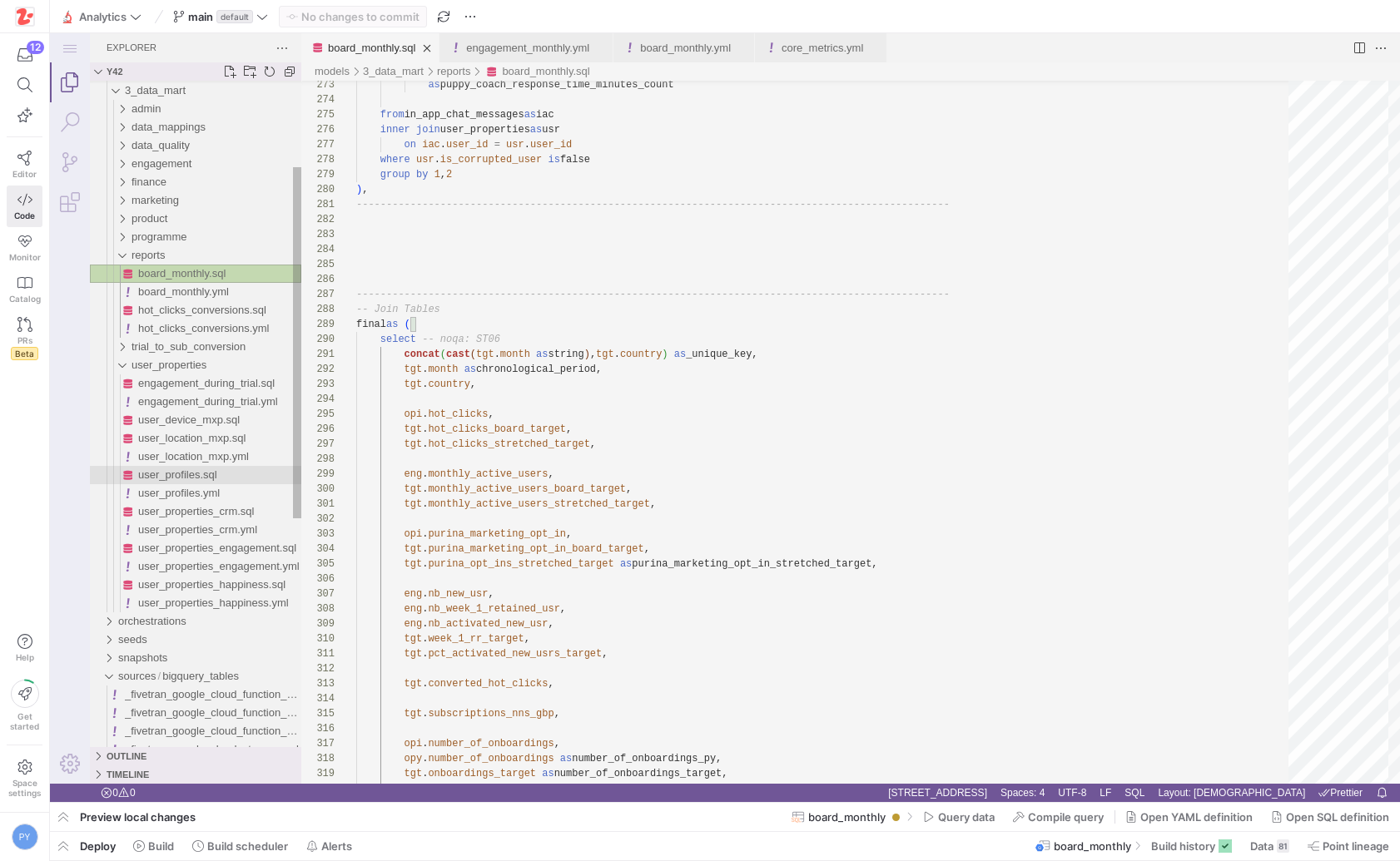 click on "user_profiles.sql" at bounding box center [177, 474] 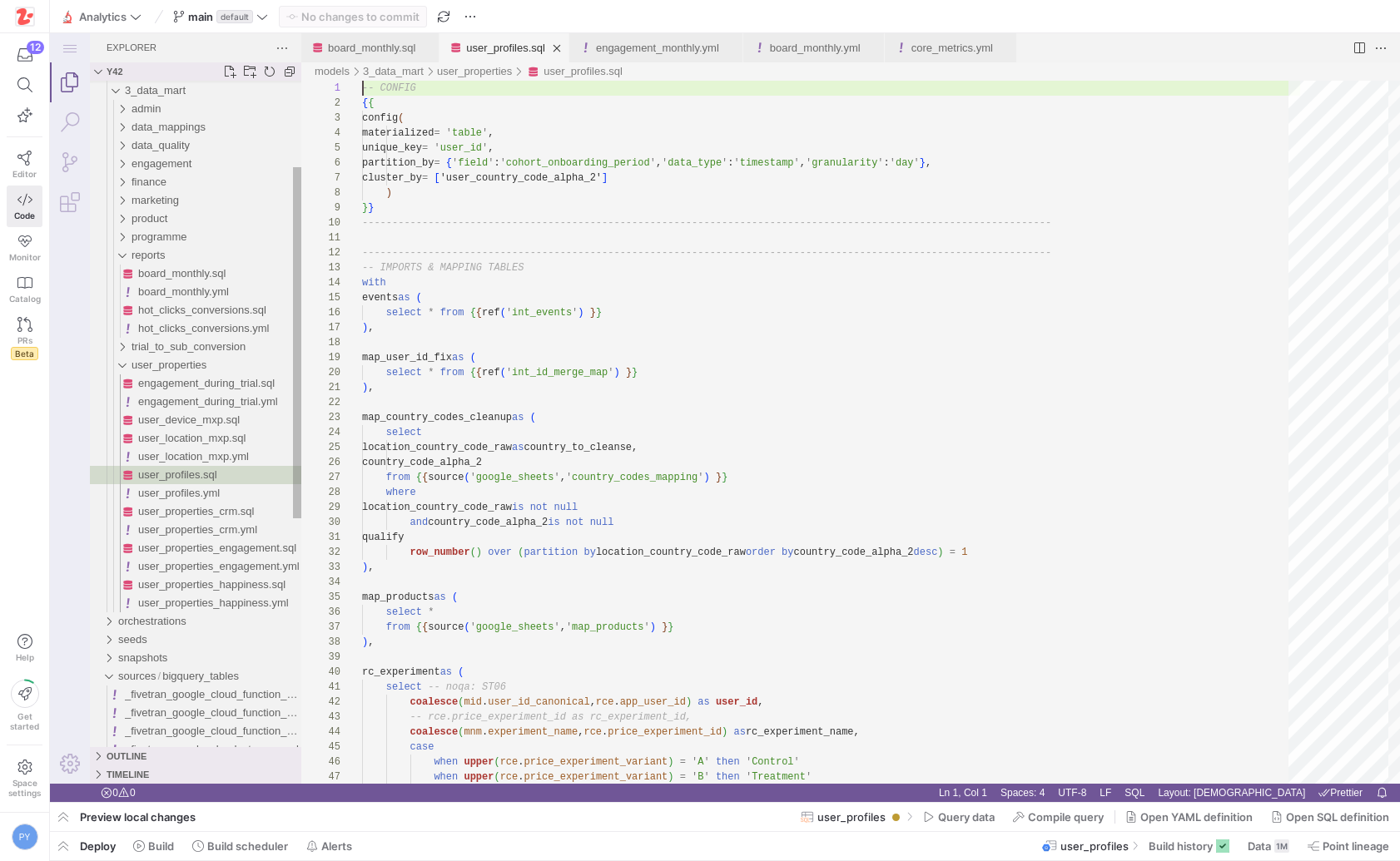 scroll, scrollTop: 0, scrollLeft: 0, axis: both 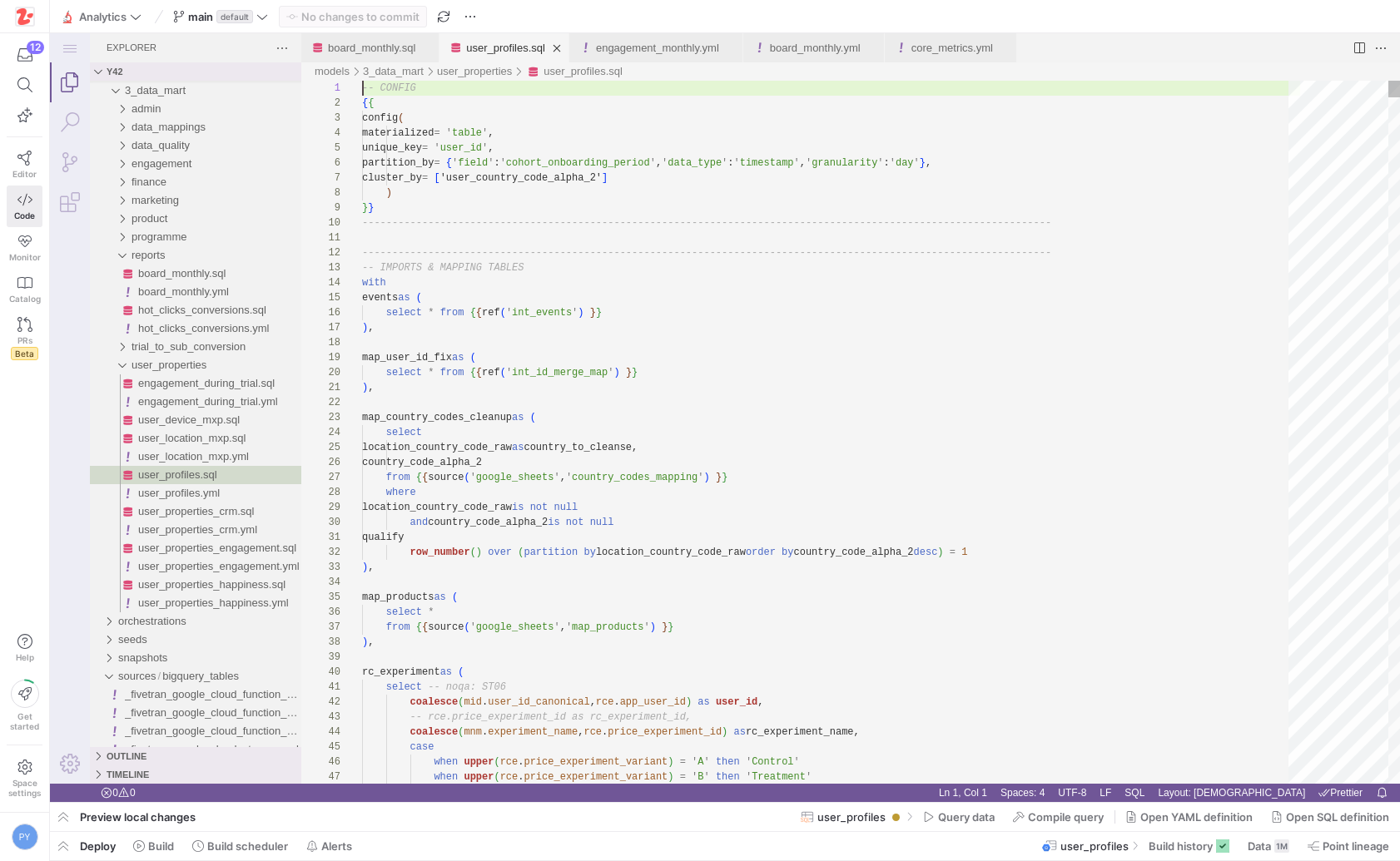 type on "qualify
row_number() over (partition by location_country_code_raw order by country_code_alpha_2 desc) = 1
),
map_products as (
select *
from {{ source('google_sheets', 'map_products') }}
),
rc_experiment as (" 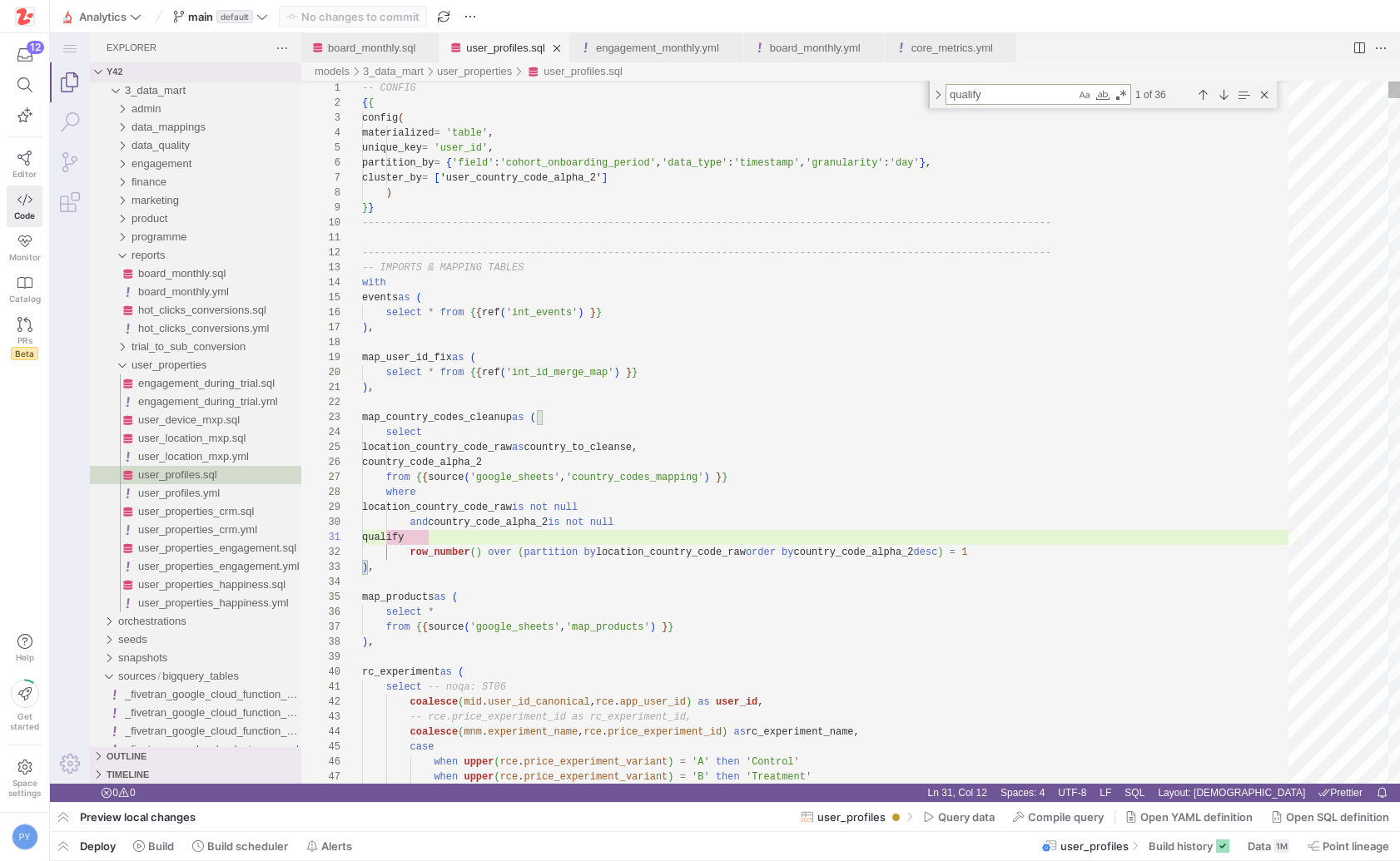 type on "v" 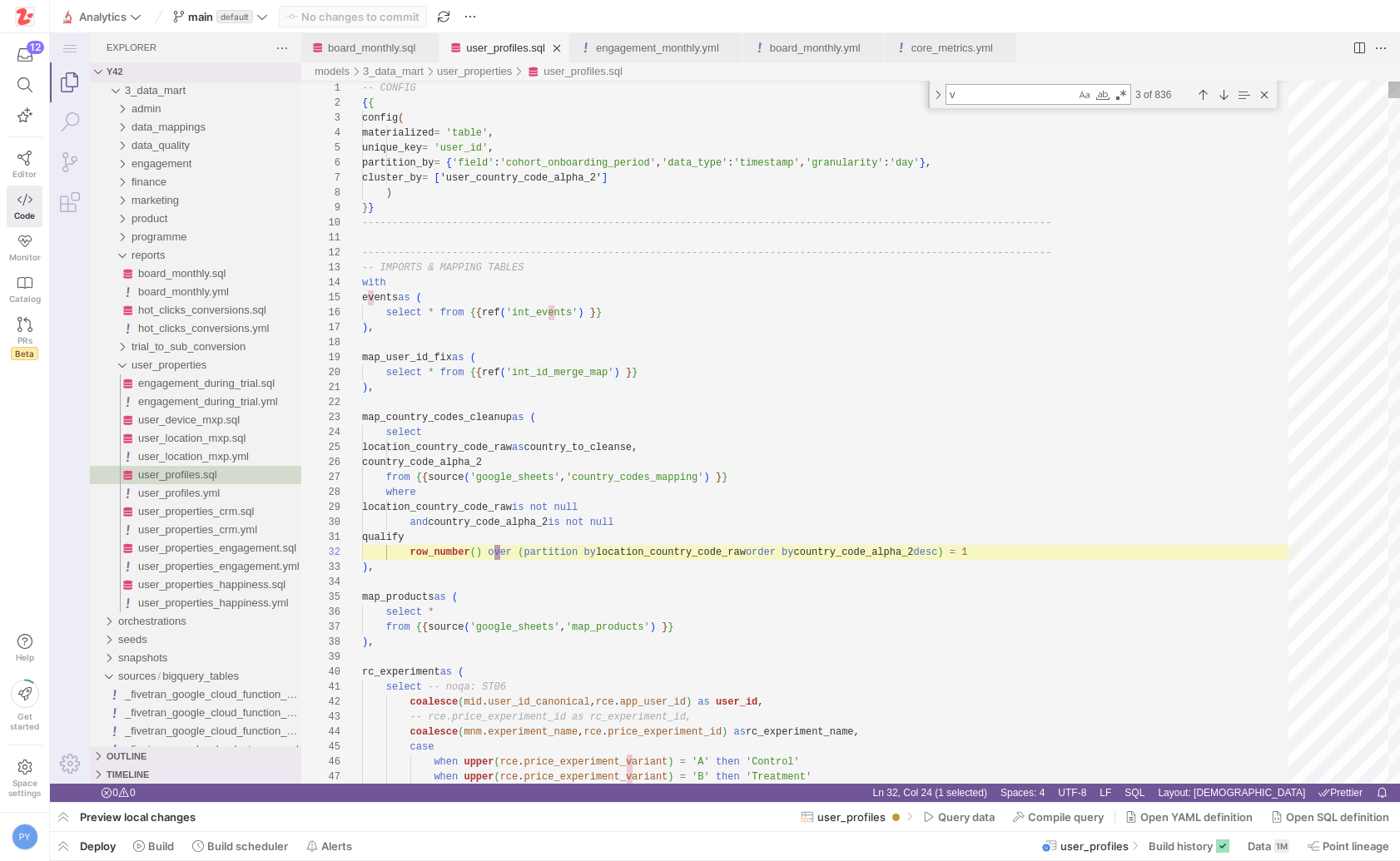 scroll, scrollTop: 0, scrollLeft: 138, axis: horizontal 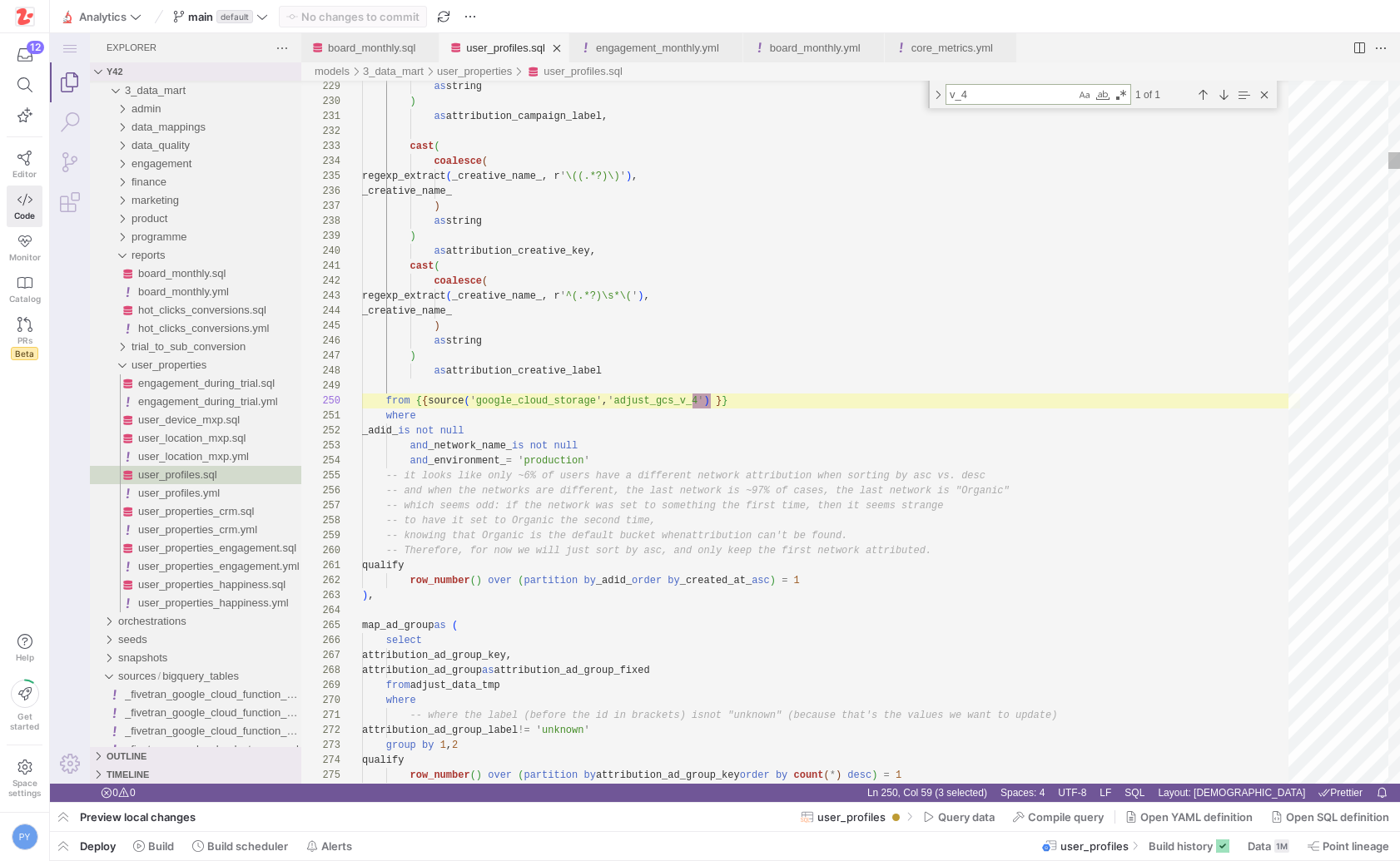 type on "v_4" 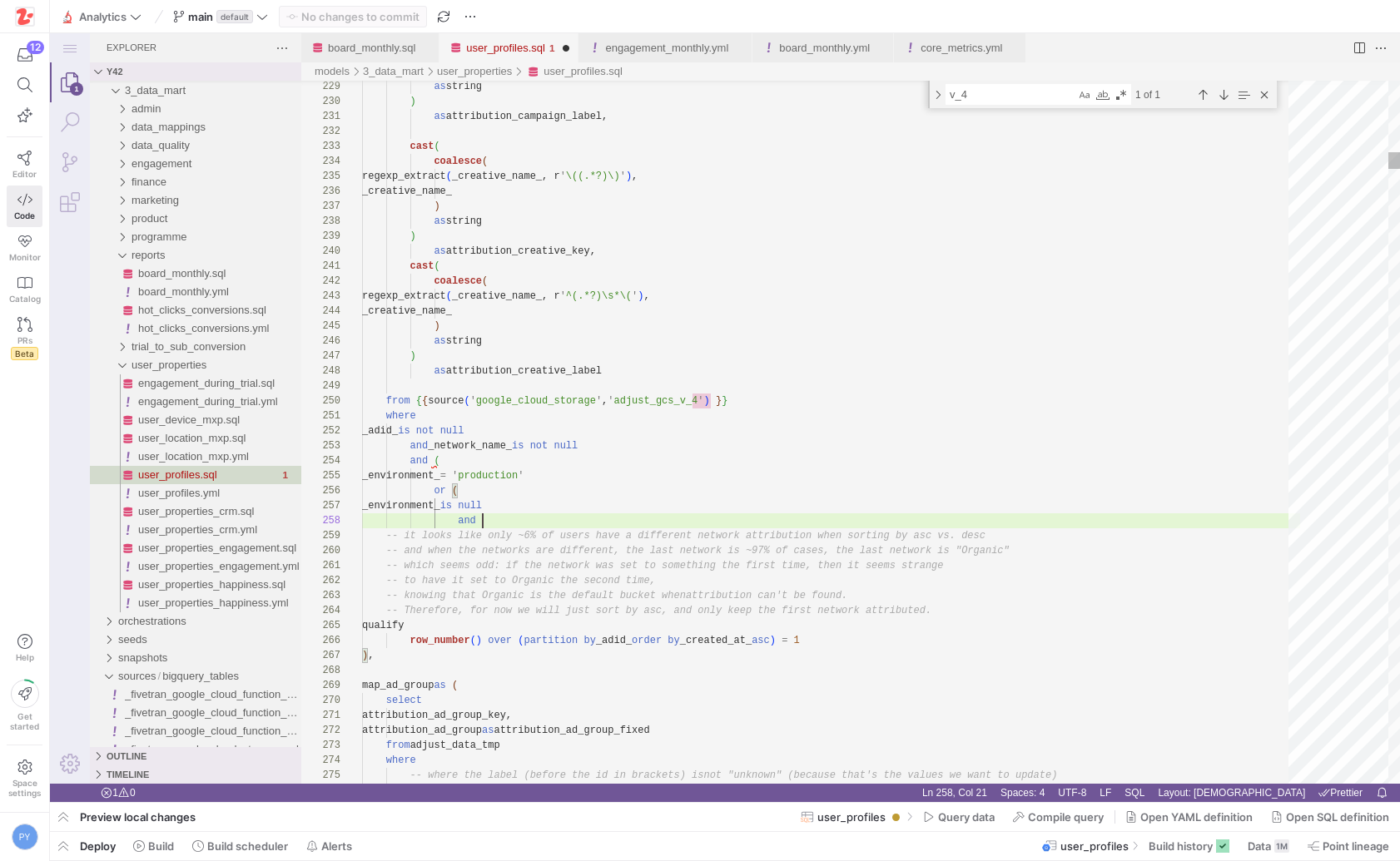 scroll, scrollTop: 105, scrollLeft: 121, axis: both 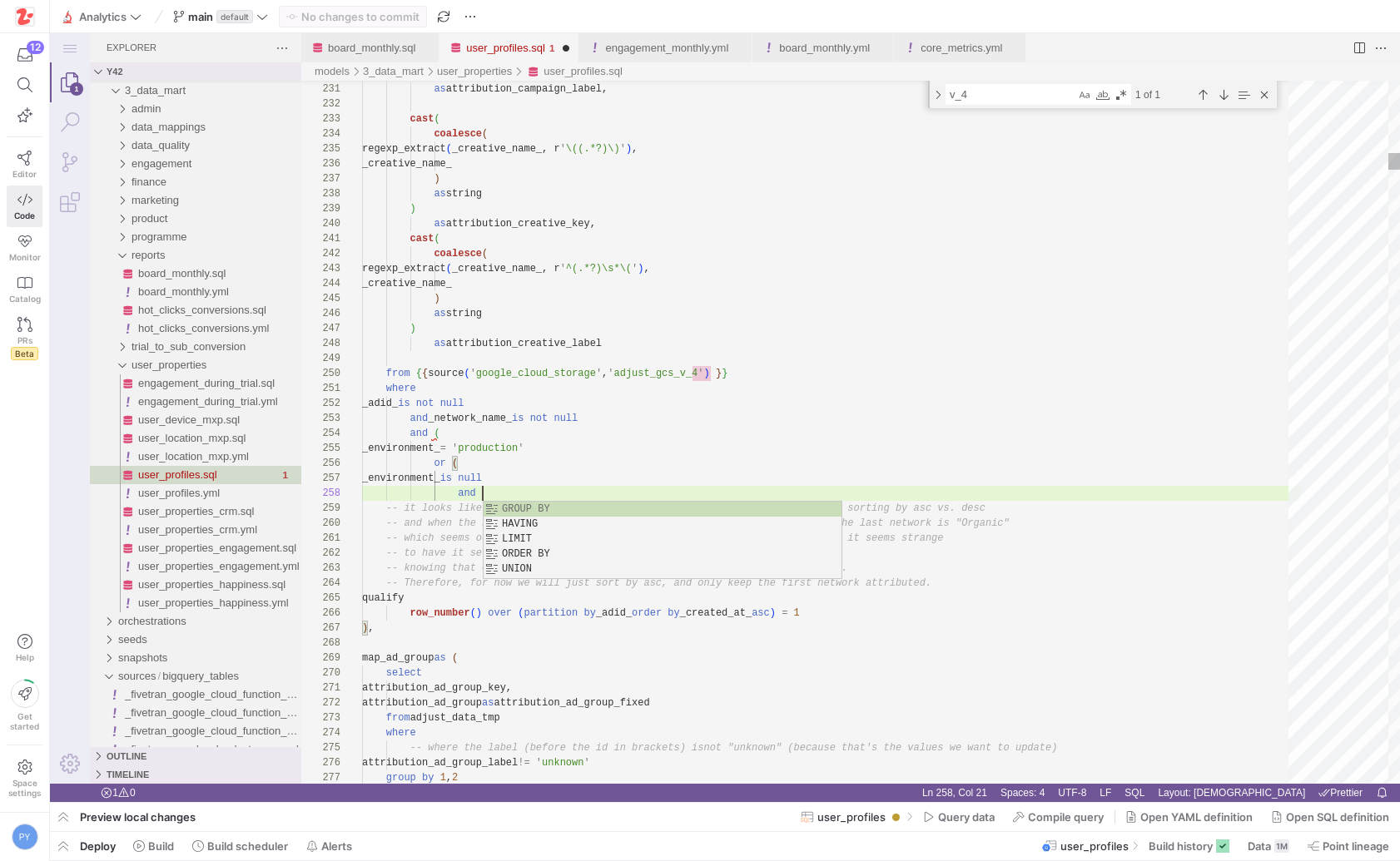 click on ")              as  attribution_campaign_label,          cast (              coalesce (                 regexp_extract ( _creative_name_, r ' \((.*?)\) ' ) ,                 _creative_name_              )              as  string          )              as  attribution_creative_key,          cast (              coalesce (                 regexp_extract ( _creative_name_, r ' ^(.*?)\s*\( ' ) ,                 _creative_name_              )              as  string          )              as  attribution_creative_label      from   { {  source ( ' google_cloud_storage ' ,  ' adjust_gcs_v_4 ' )   } }      where         _adid_  is   not   null          and  _network_name_  is   not   null          and   (           nic"           ( )" at bounding box center [831, 13417] 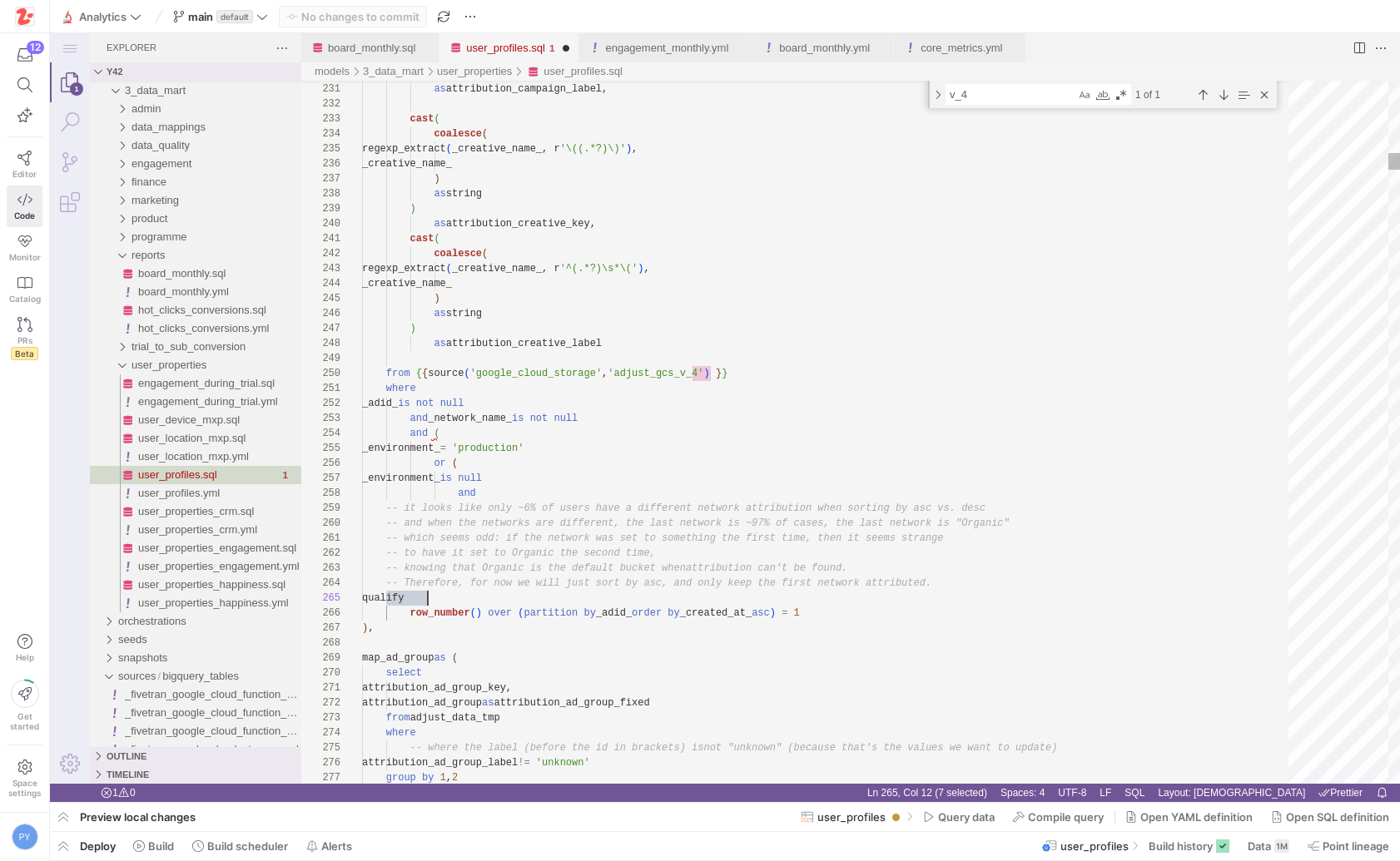 click on ")              as  attribution_campaign_label,          cast (              coalesce (                 regexp_extract ( _creative_name_, r ' \((.*?)\) ' ) ,                 _creative_name_              )              as  string          )              as  attribution_creative_key,          cast (              coalesce (                 regexp_extract ( _creative_name_, r ' ^(.*?)\s*\( ' ) ,                 _creative_name_              )              as  string          )              as  attribution_creative_label      from   { {  source ( ' google_cloud_storage ' ,  ' adjust_gcs_v_4 ' )   } }      where         _adid_  is   not   null          and  _network_name_  is   not   null          and   (           nic"           ( )" at bounding box center [831, 13417] 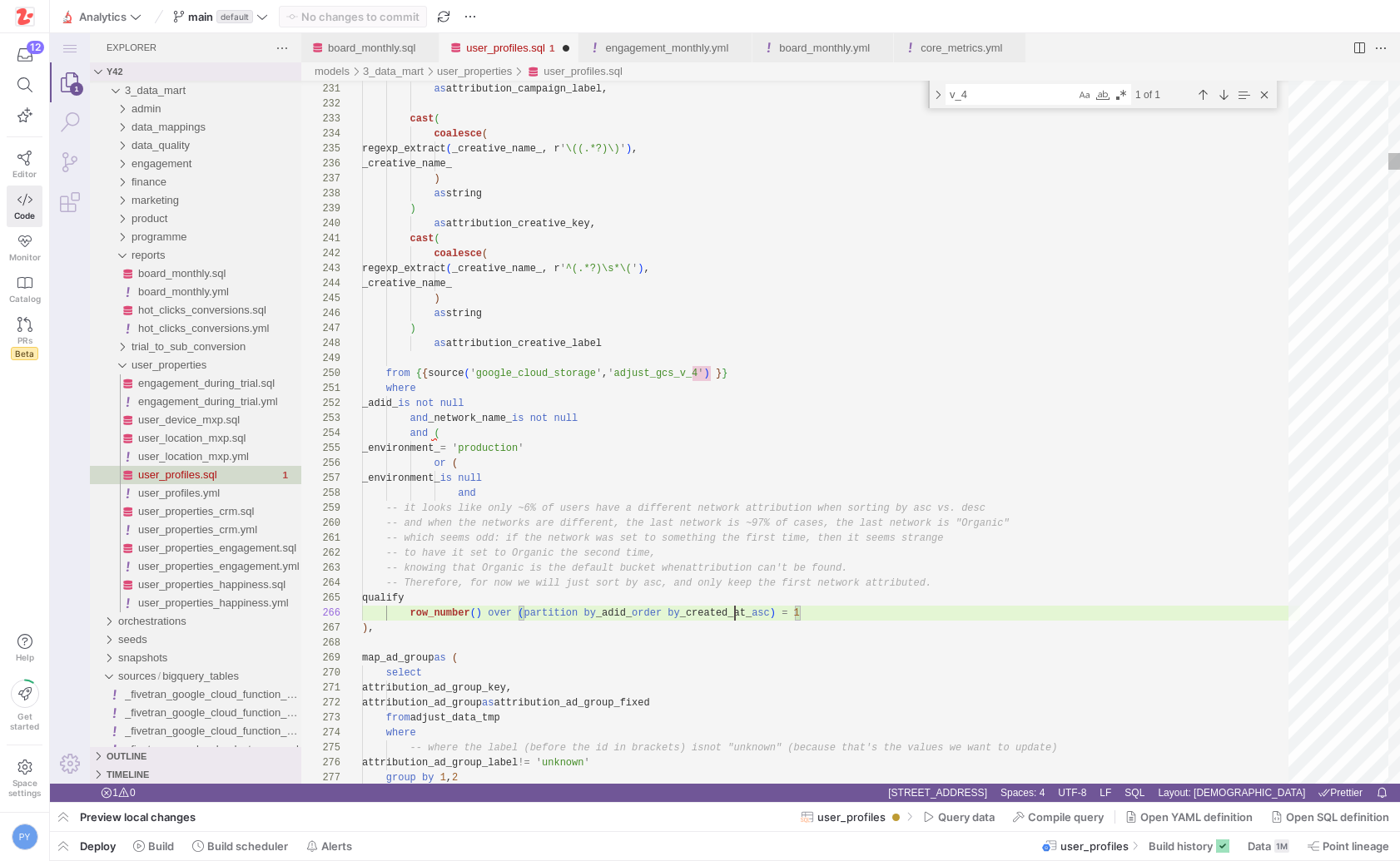 scroll, scrollTop: 75, scrollLeft: 409, axis: both 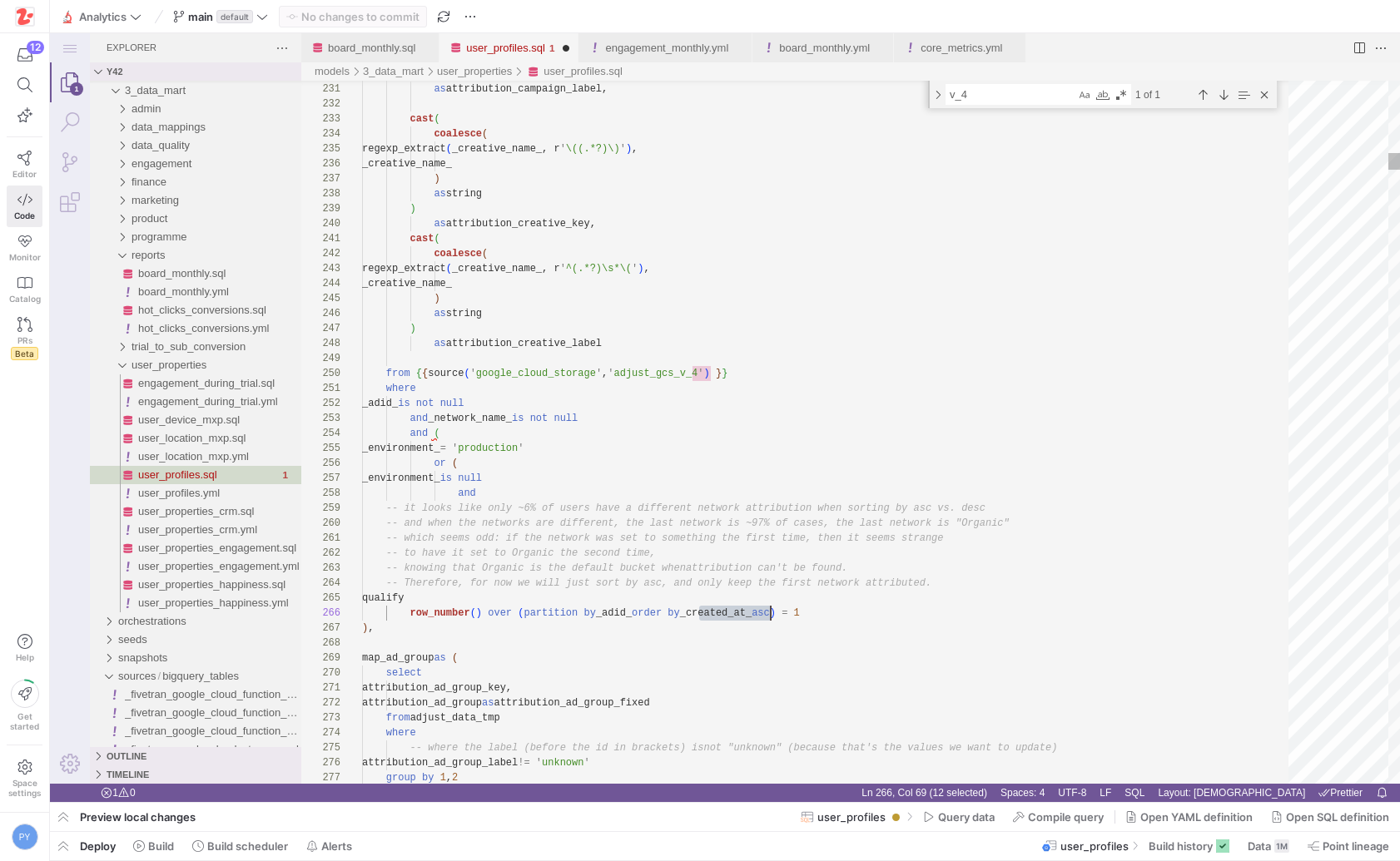 click on ")              as  attribution_campaign_label,          cast (              coalesce (                 regexp_extract ( _creative_name_, r ' \((.*?)\) ' ) ,                 _creative_name_              )              as  string          )              as  attribution_creative_key,          cast (              coalesce (                 regexp_extract ( _creative_name_, r ' ^(.*?)\s*\( ' ) ,                 _creative_name_              )              as  string          )              as  attribution_creative_label      from   { {  source ( ' google_cloud_storage ' ,  ' adjust_gcs_v_4 ' )   } }      where         _adid_  is   not   null          and  _network_name_  is   not   null          and   (           nic"           ( )" at bounding box center (831, 13417) 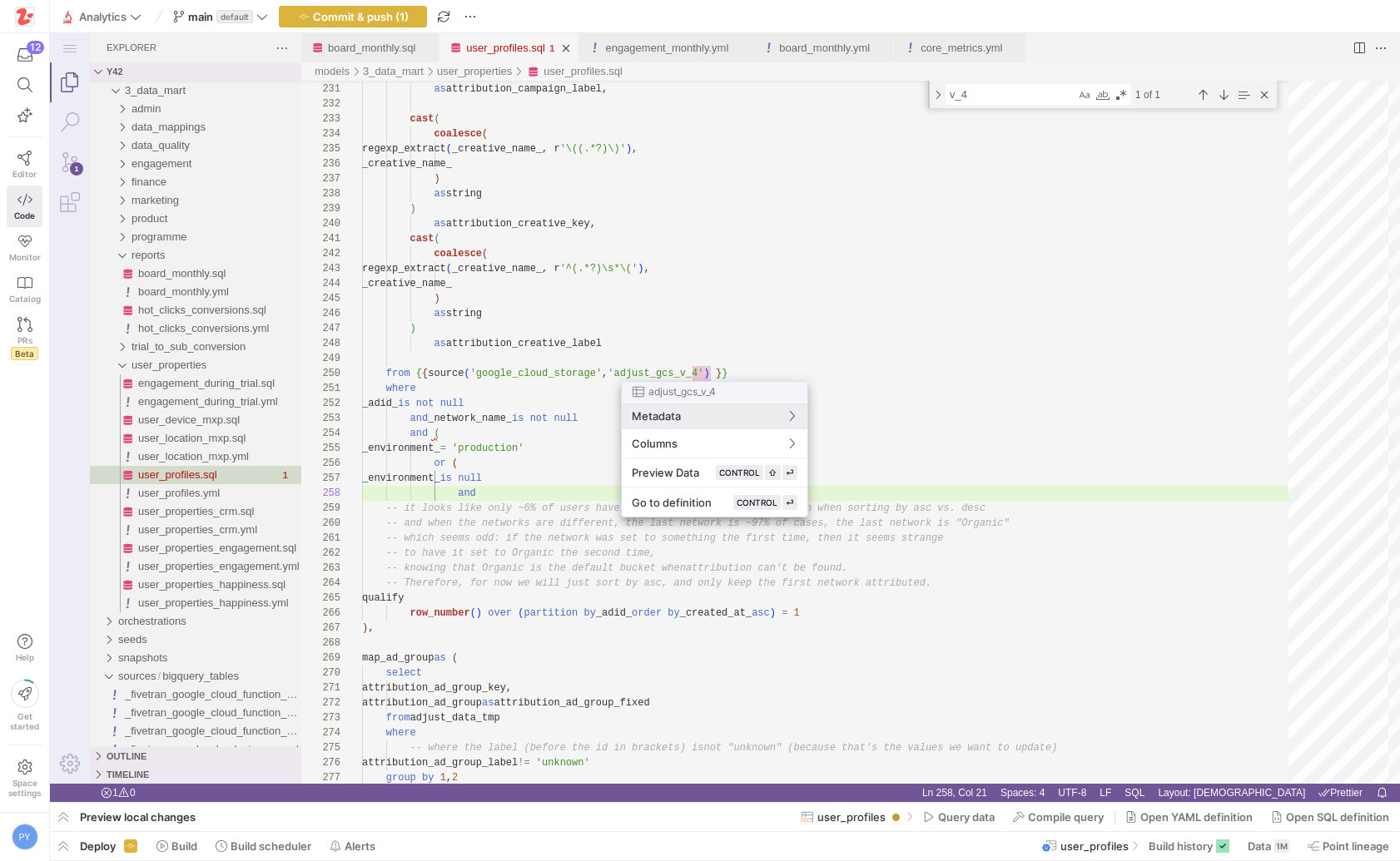 click at bounding box center (700, 430) 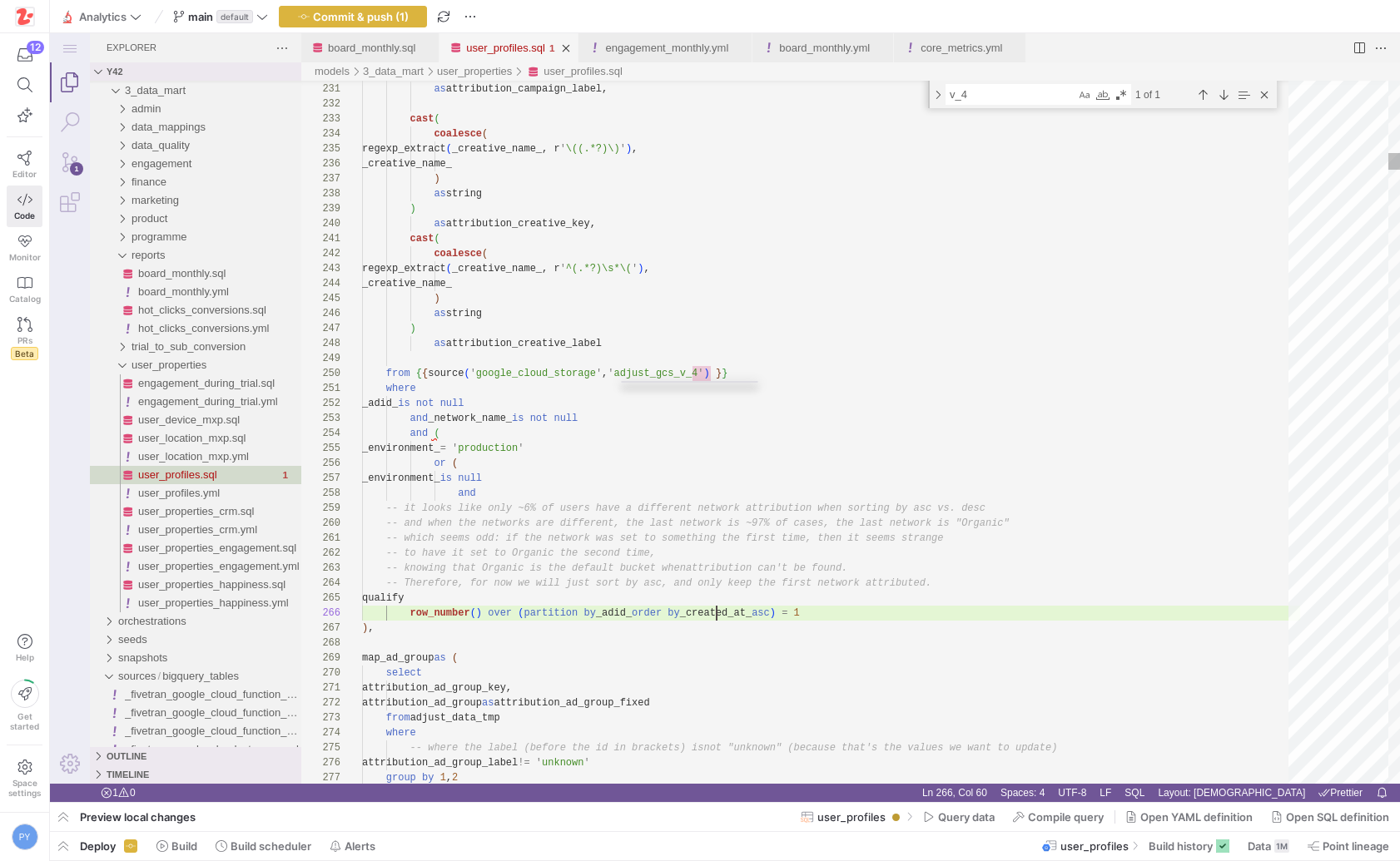 click on ")              as  attribution_campaign_label,          cast (              coalesce (                 regexp_extract ( _creative_name_, r ' \((.*?)\) ' ) ,                 _creative_name_              )              as  string          )              as  attribution_creative_key,          cast (              coalesce (                 regexp_extract ( _creative_name_, r ' ^(.*?)\s*\( ' ) ,                 _creative_name_              )              as  string          )              as  attribution_creative_label      from   { {  source ( ' google_cloud_storage ' ,  ' adjust_gcs_v_4 ' )   } }      where         _adid_  is   not   null          and  _network_name_  is   not   null          and   (           nic"           ( )" at bounding box center [831, 13417] 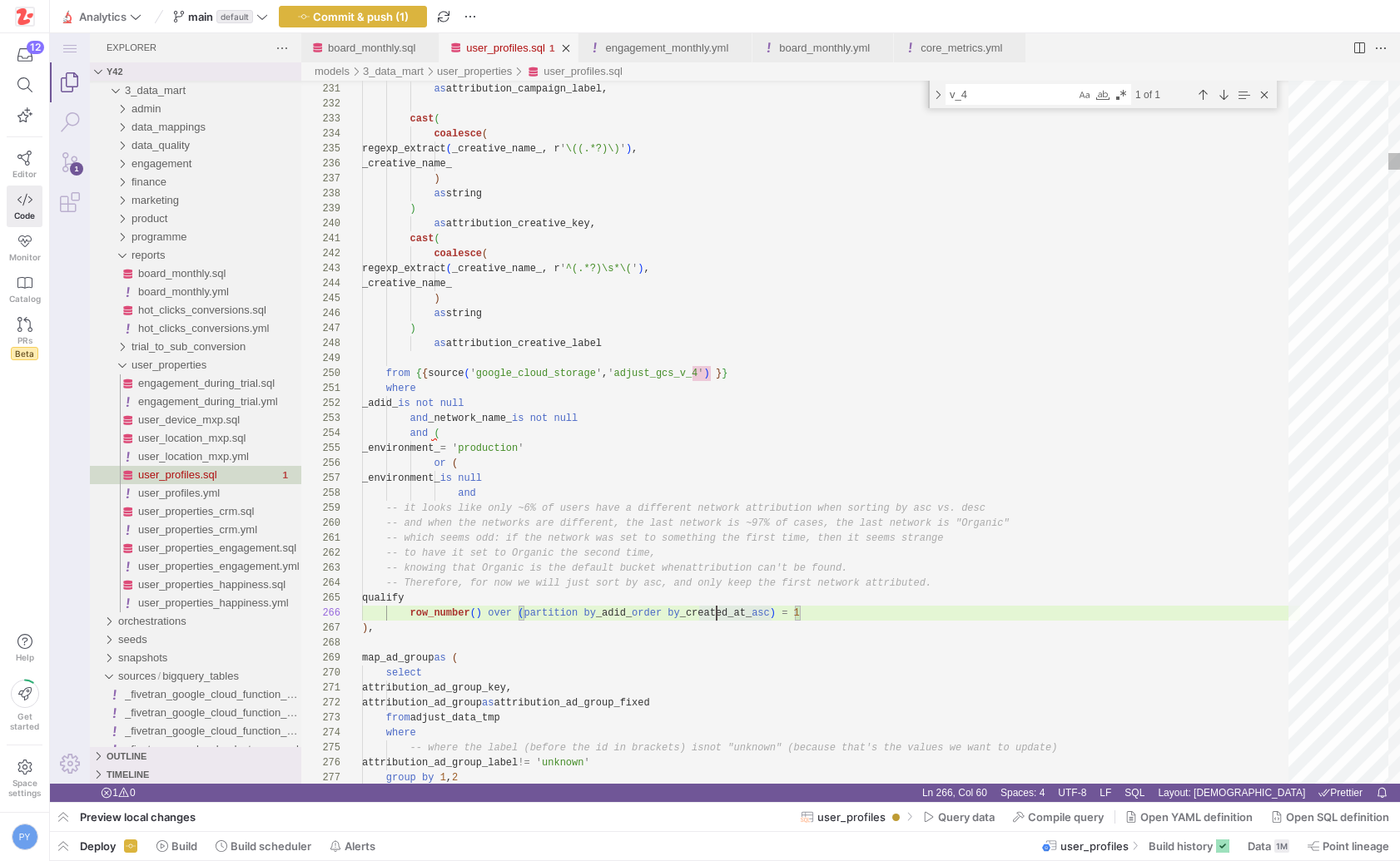 click on ")              as  attribution_campaign_label,          cast (              coalesce (                 regexp_extract ( _creative_name_, r ' \((.*?)\) ' ) ,                 _creative_name_              )              as  string          )              as  attribution_creative_key,          cast (              coalesce (                 regexp_extract ( _creative_name_, r ' ^(.*?)\s*\( ' ) ,                 _creative_name_              )              as  string          )              as  attribution_creative_label      from   { {  source ( ' google_cloud_storage ' ,  ' adjust_gcs_v_4 ' )   } }      where         _adid_  is   not   null          and  _network_name_  is   not   null          and   (           nic"           ( )" at bounding box center [831, 13417] 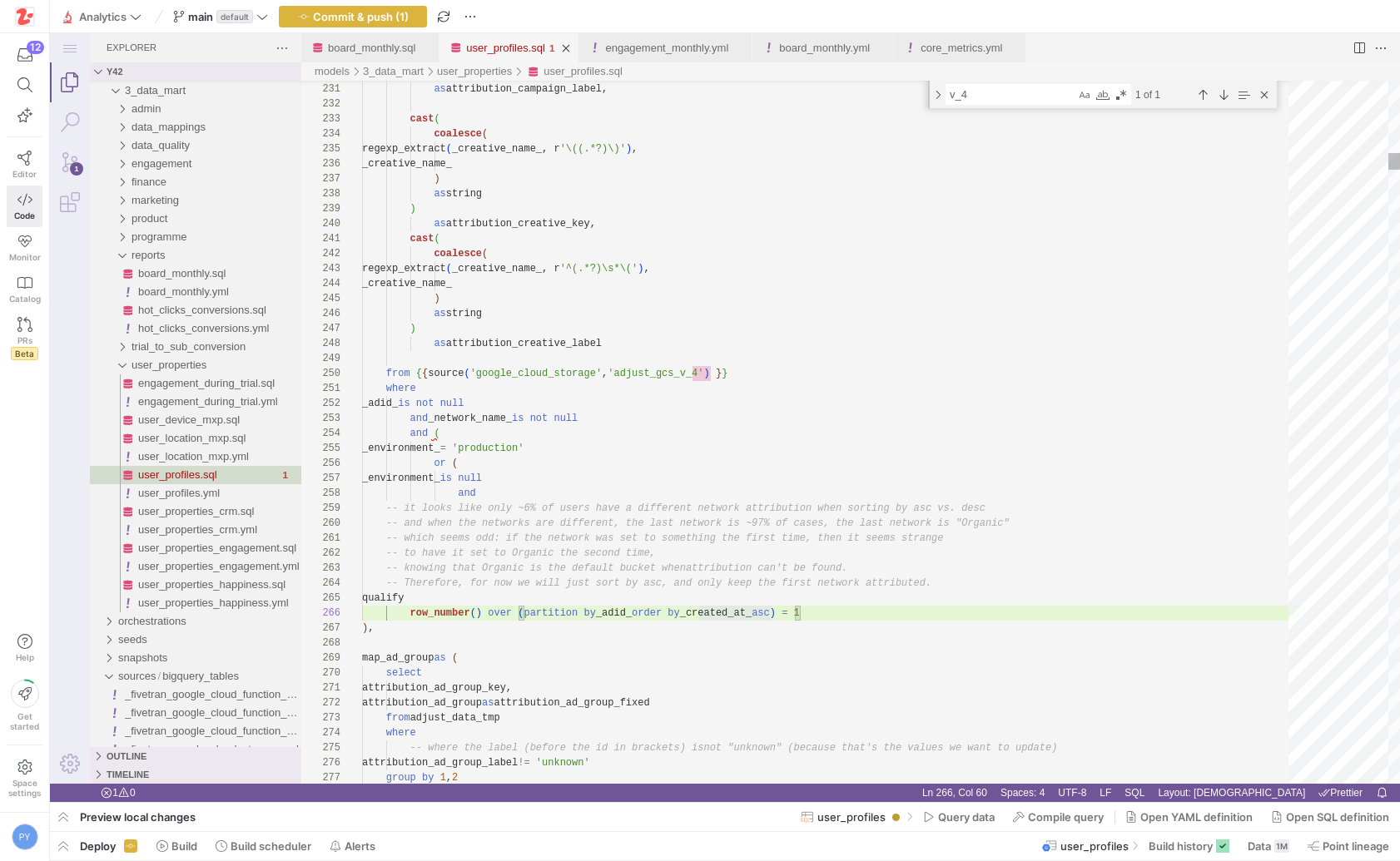 click on ")              as  attribution_campaign_label,          cast (              coalesce (                 regexp_extract ( _creative_name_, r ' \((.*?)\) ' ) ,                 _creative_name_              )              as  string          )              as  attribution_creative_key,          cast (              coalesce (                 regexp_extract ( _creative_name_, r ' ^(.*?)\s*\( ' ) ,                 _creative_name_              )              as  string          )              as  attribution_creative_label      from   { {  source ( ' google_cloud_storage ' ,  ' adjust_gcs_v_4 ' )   } }      where         _adid_  is   not   null          and  _network_name_  is   not   null          and   (           nic"           ( )" at bounding box center [831, 13417] 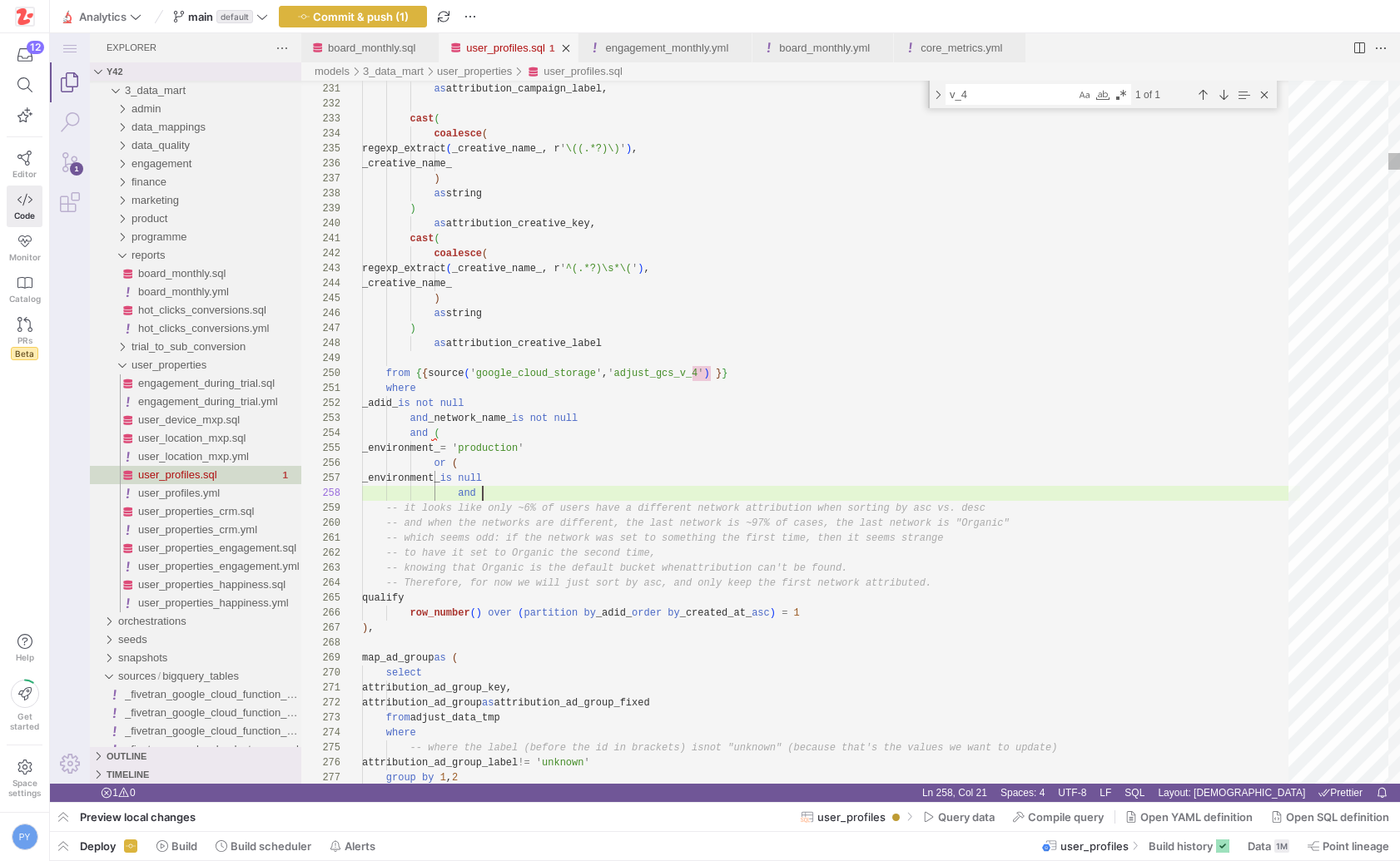 click on ")              as  attribution_campaign_label,          cast (              coalesce (                 regexp_extract ( _creative_name_, r ' \((.*?)\) ' ) ,                 _creative_name_              )              as  string          )              as  attribution_creative_key,          cast (              coalesce (                 regexp_extract ( _creative_name_, r ' ^(.*?)\s*\( ' ) ,                 _creative_name_              )              as  string          )              as  attribution_creative_label      from   { {  source ( ' google_cloud_storage ' ,  ' adjust_gcs_v_4 ' )   } }      where         _adid_  is   not   null          and  _network_name_  is   not   null          and   (           nic"           ( )" at bounding box center (831, 13417) 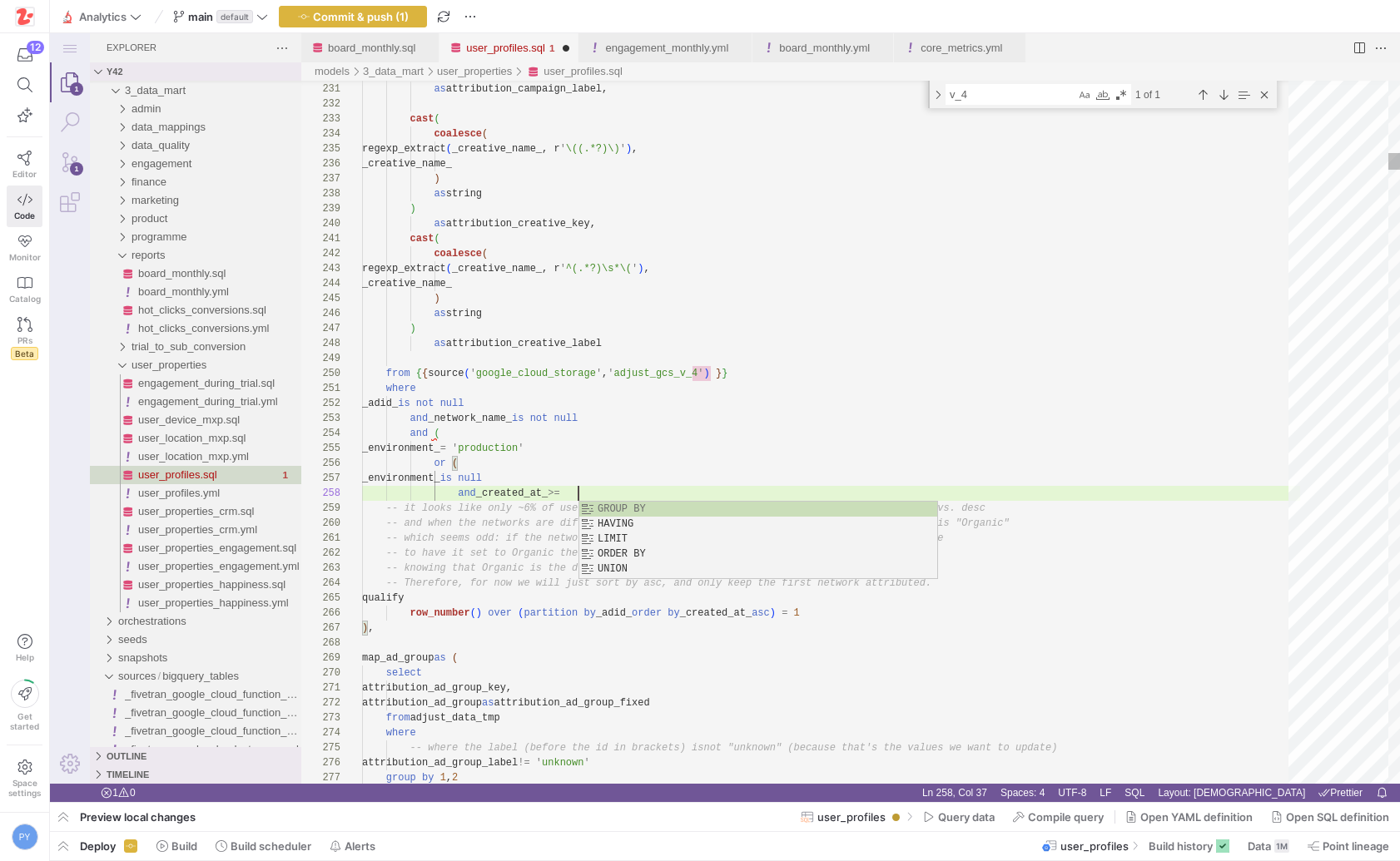 scroll, scrollTop: 105, scrollLeft: 222, axis: both 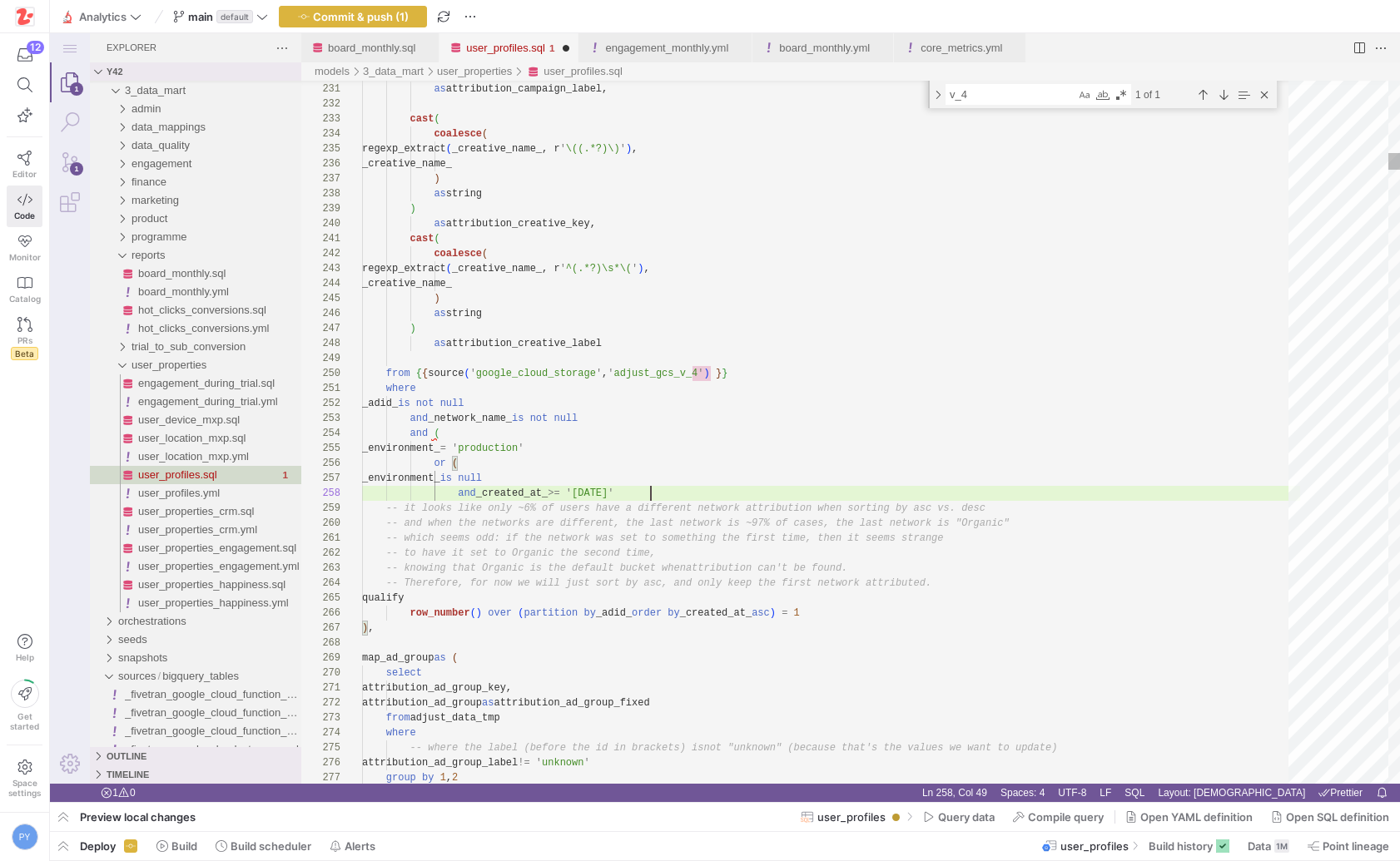 paste on "and _created_at_ >= '[DATE]'" 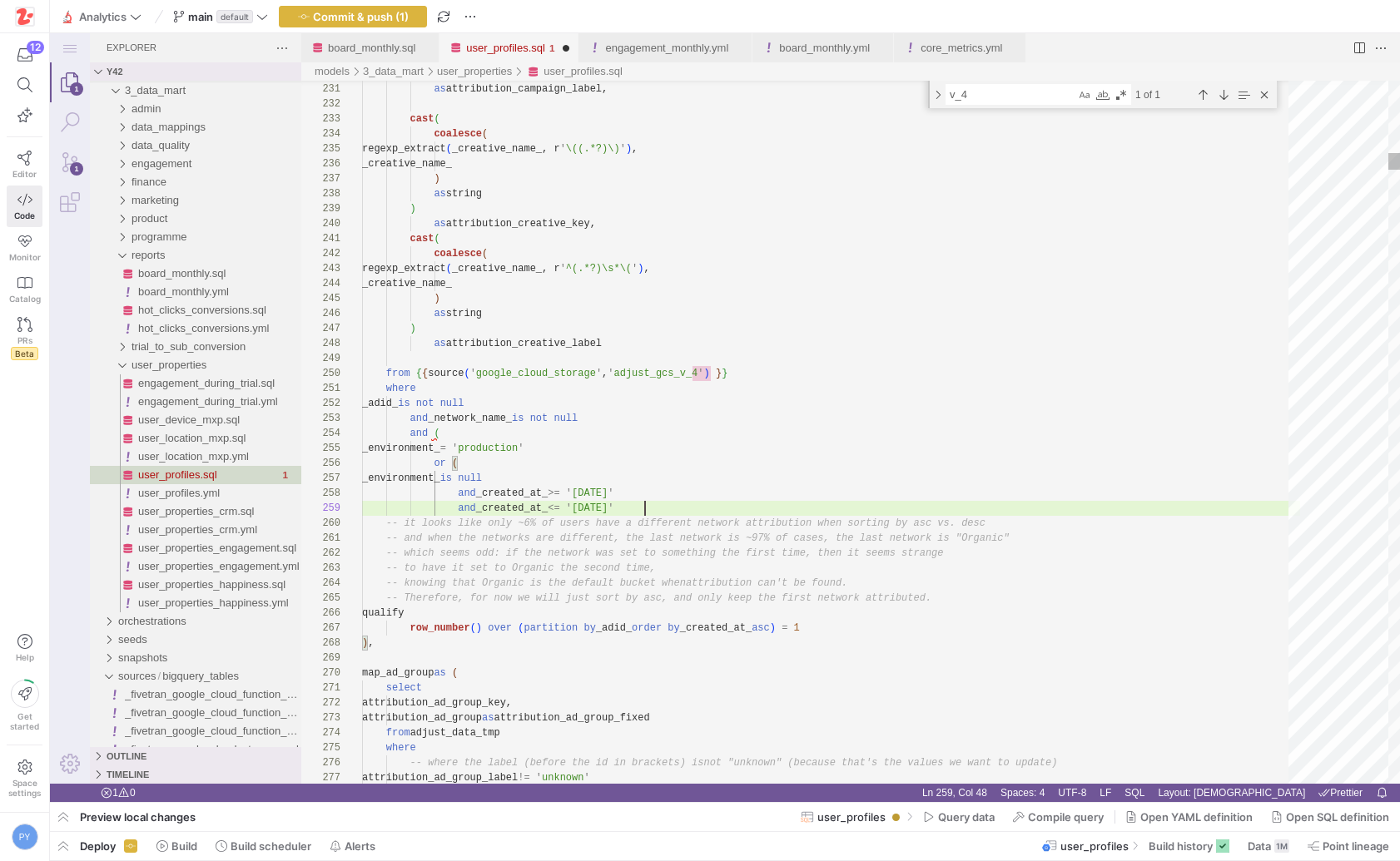 scroll, scrollTop: 120, scrollLeft: 283, axis: both 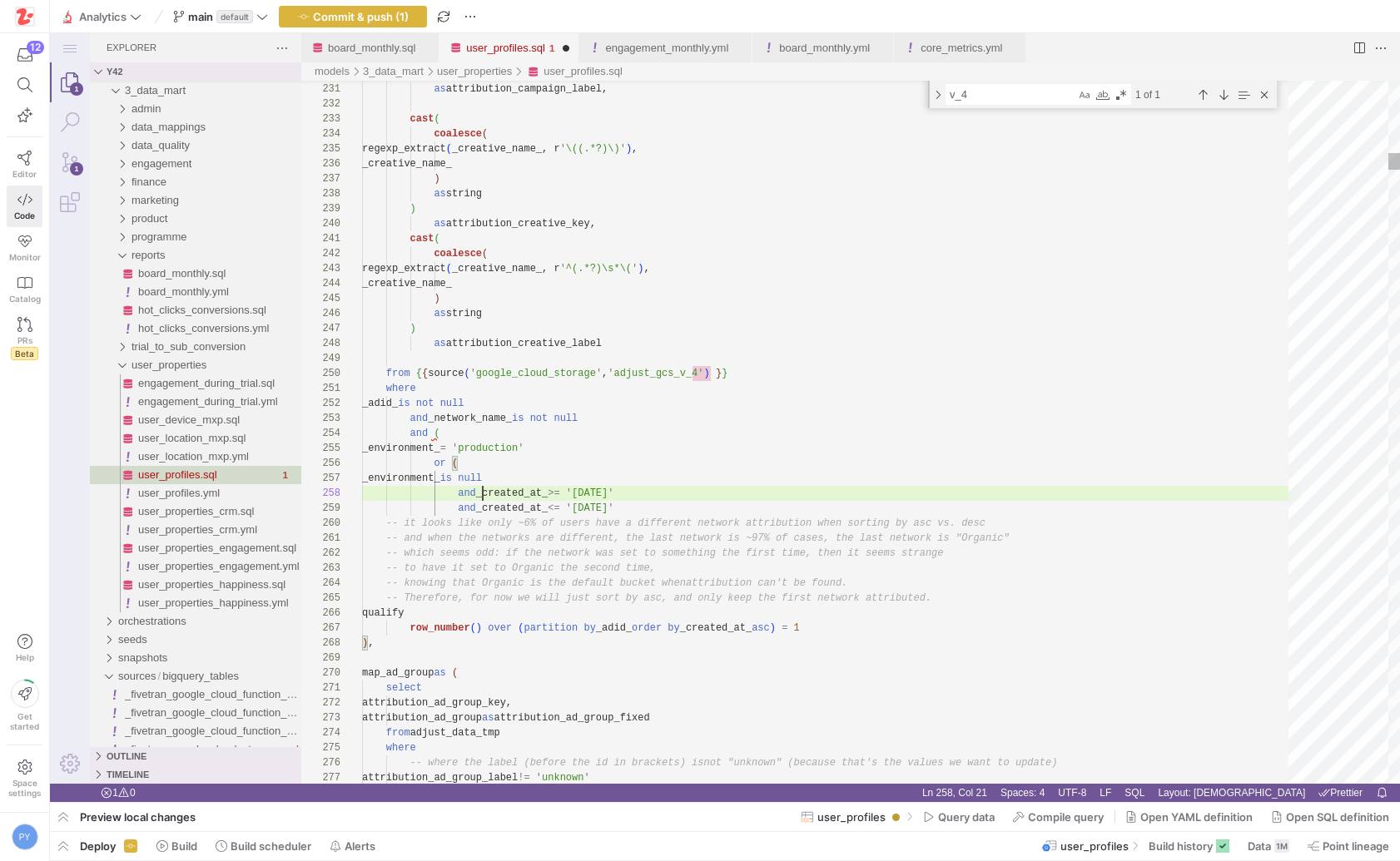 click on ")              as  attribution_campaign_label,          cast (              coalesce (                 regexp_extract ( _creative_name_, r ' \((.*?)\) ' ) ,                 _creative_name_              )              as  string          )              as  attribution_creative_key,          cast (              coalesce (                 regexp_extract ( _creative_name_, r ' ^(.*?)\s*\( ' ) ,                 _creative_name_              )              as  string          )              as  attribution_creative_label      from   { {  source ( ' google_cloud_storage ' ,  ' adjust_gcs_v_4 ' )   } }      where         _adid_  is   not   null          and  _network_name_  is   not   null          and   (           nic"           ( )" at bounding box center (831, 13424) 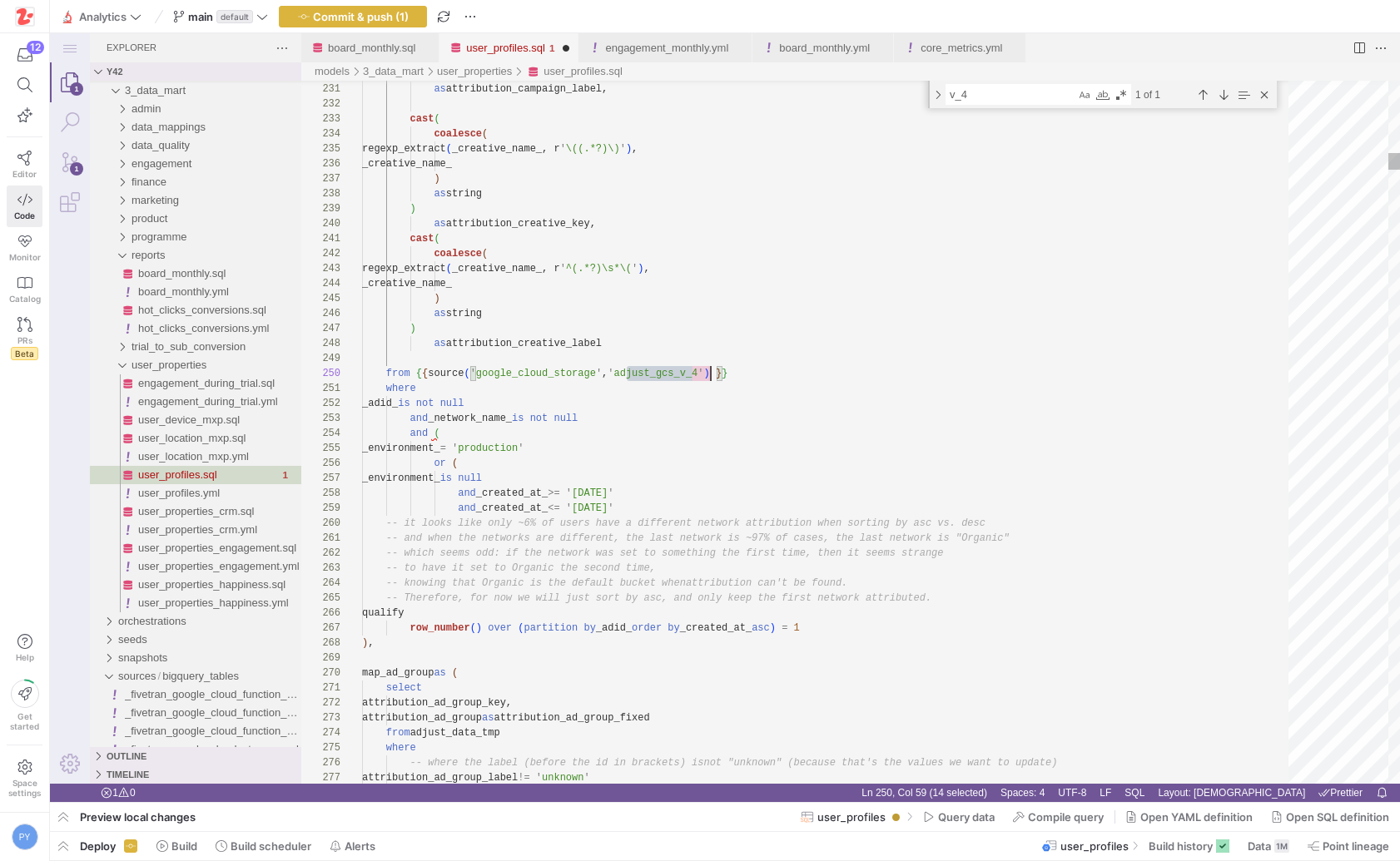 scroll, scrollTop: 135, scrollLeft: 349, axis: both 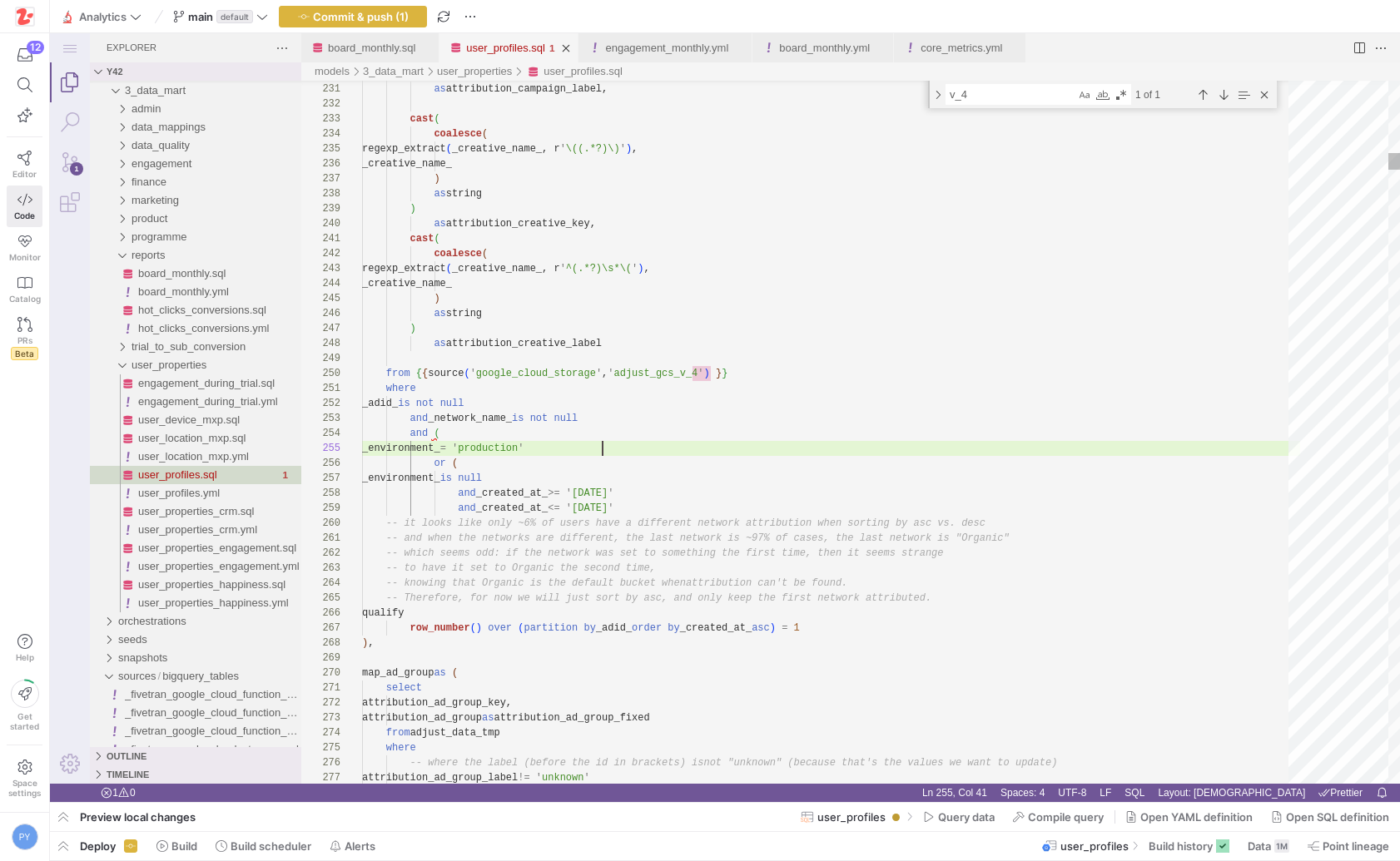 click on ")              as  attribution_campaign_label,          cast (              coalesce (                 regexp_extract ( _creative_name_, r ' \((.*?)\) ' ) ,                 _creative_name_              )              as  string          )              as  attribution_creative_key,          cast (              coalesce (                 regexp_extract ( _creative_name_, r ' ^(.*?)\s*\( ' ) ,                 _creative_name_              )              as  string          )              as  attribution_creative_label      from   { {  source ( ' google_cloud_storage ' ,  ' adjust_gcs_v_4 ' )   } }      where         _adid_  is   not   null          and  _network_name_  is   not   null          and   (           nic"           ( )" at bounding box center (831, 13424) 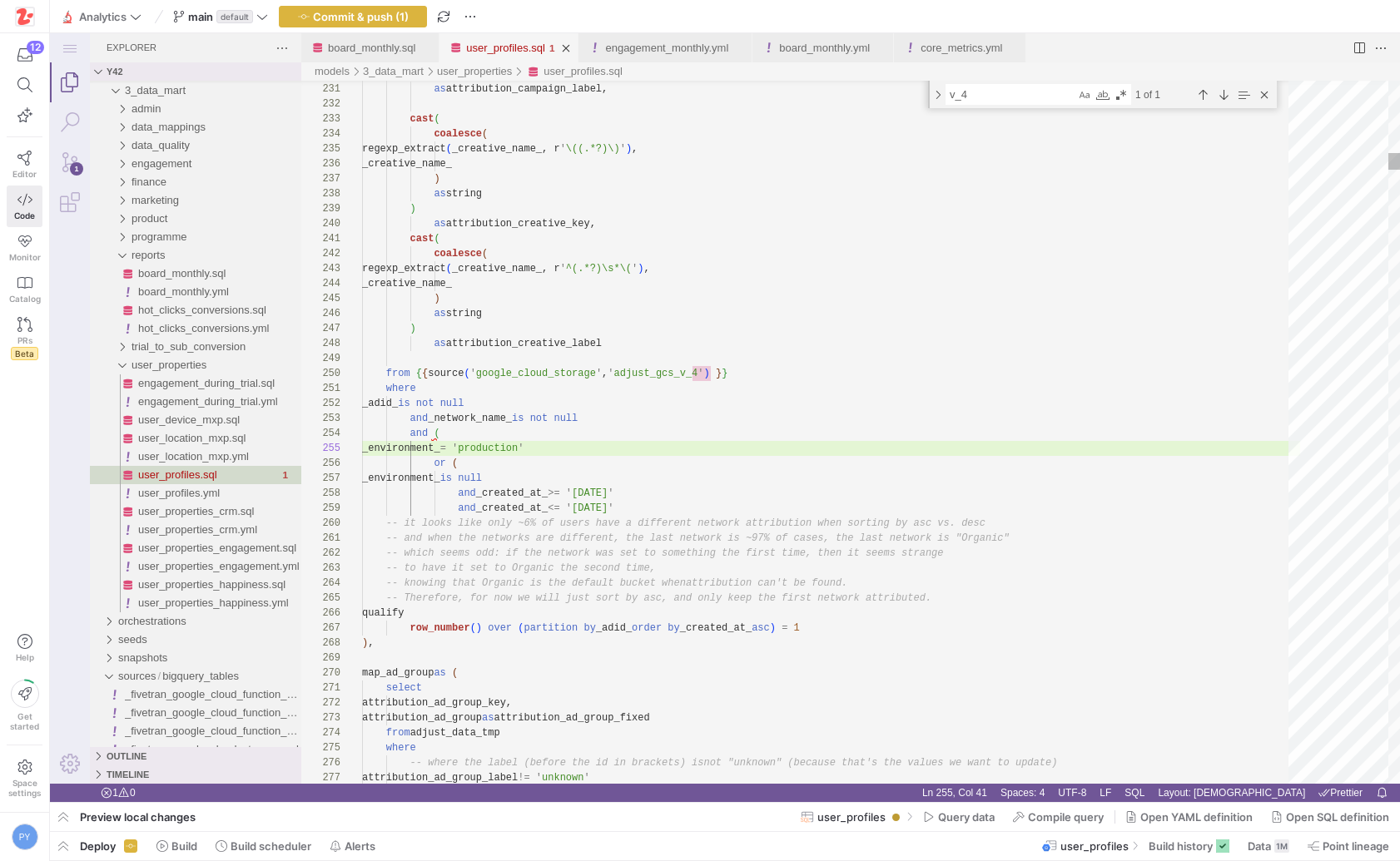 click on ")              as  attribution_campaign_label,          cast (              coalesce (                 regexp_extract ( _creative_name_, r ' \((.*?)\) ' ) ,                 _creative_name_              )              as  string          )              as  attribution_creative_key,          cast (              coalesce (                 regexp_extract ( _creative_name_, r ' ^(.*?)\s*\( ' ) ,                 _creative_name_              )              as  string          )              as  attribution_creative_label      from   { {  source ( ' google_cloud_storage ' ,  ' adjust_gcs_v_4 ' )   } }      where         _adid_  is   not   null          and  _network_name_  is   not   null          and   (           nic"           ( )" at bounding box center [831, 13424] 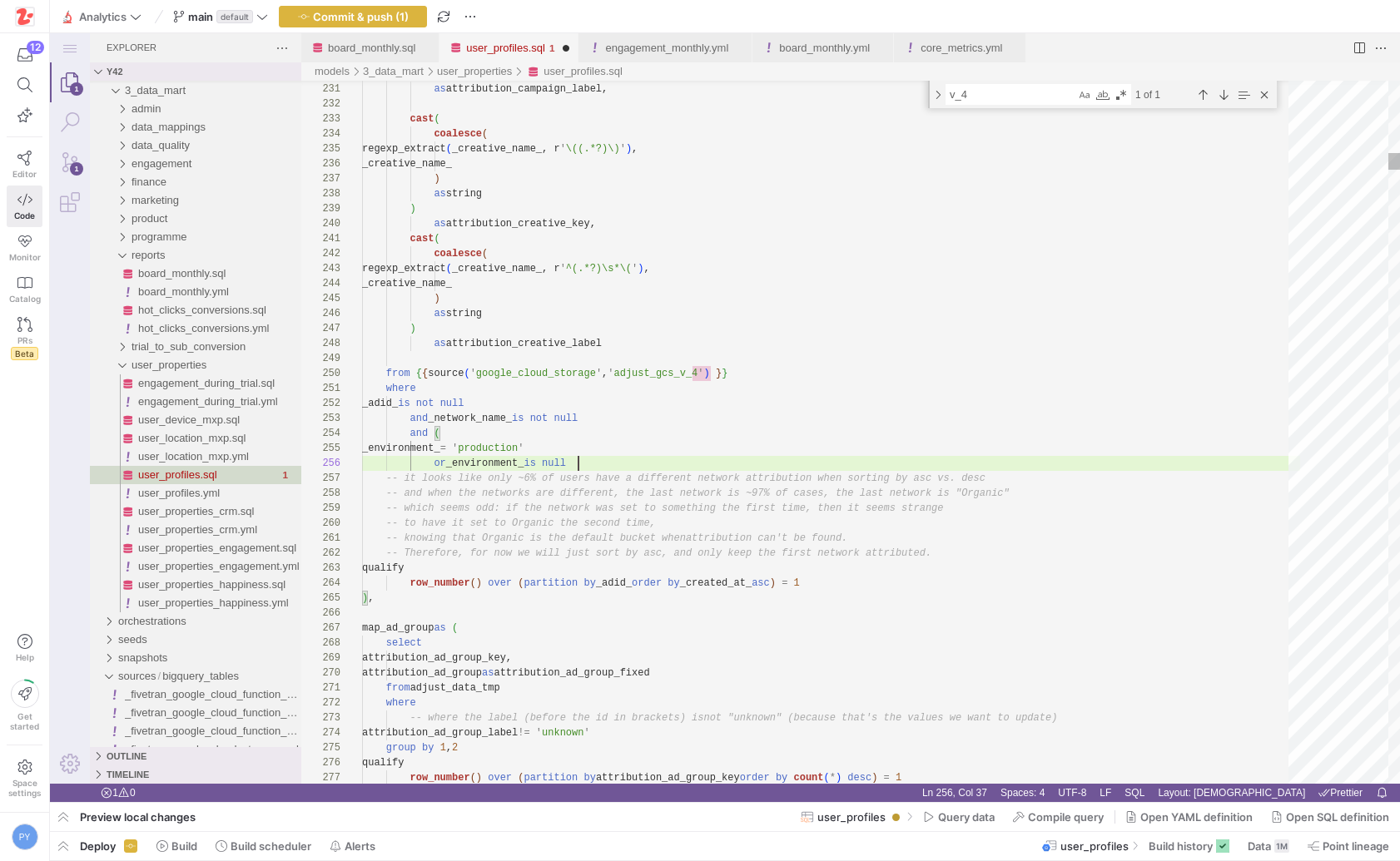 scroll, scrollTop: 75, scrollLeft: 216, axis: both 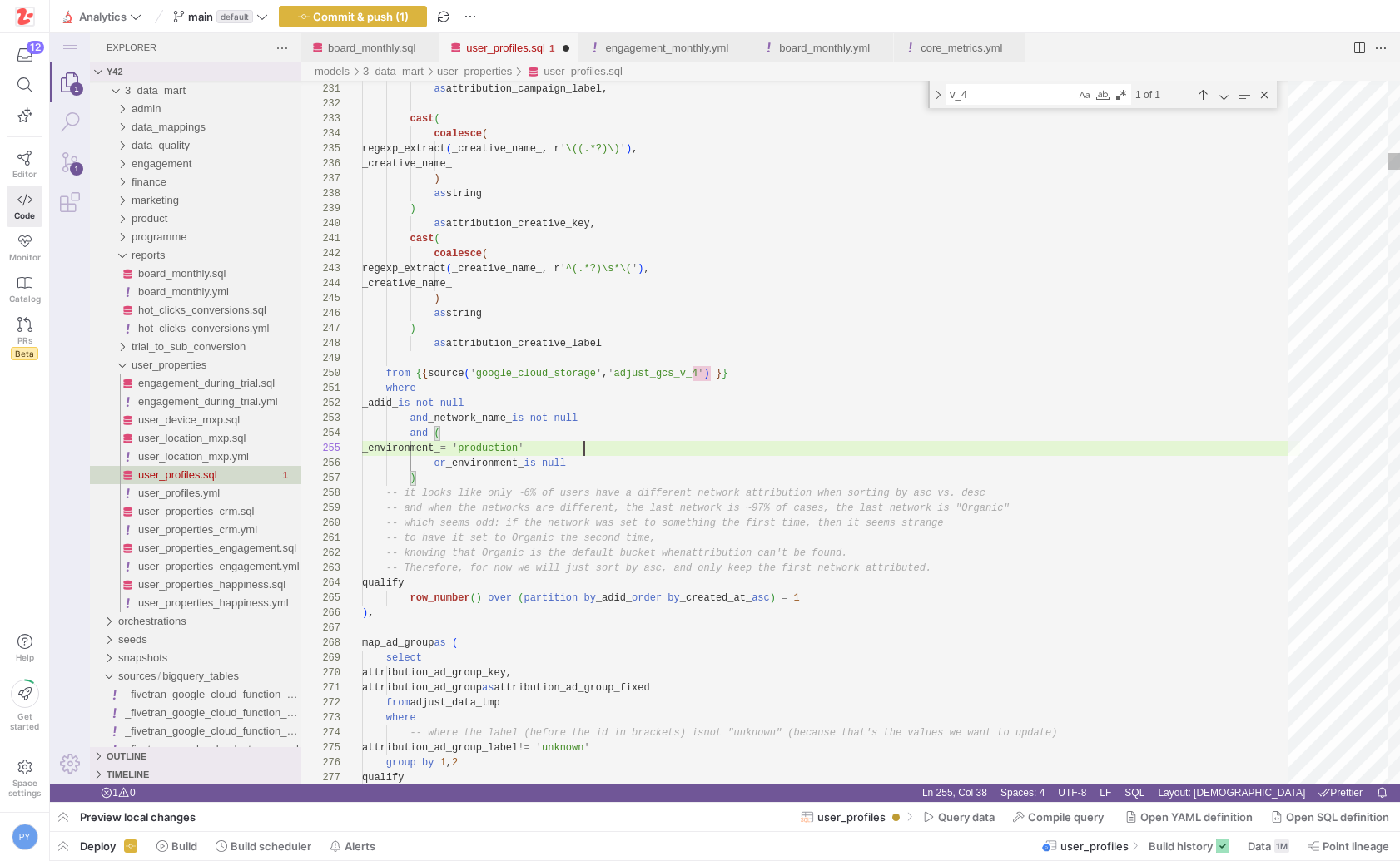 click on ")              as  attribution_campaign_label,          cast (              coalesce (                 regexp_extract ( _creative_name_, r ' \((.*?)\) ' ) ,                 _creative_name_              )              as  string          )              as  attribution_creative_key,          cast (              coalesce (                 regexp_extract ( _creative_name_, r ' ^(.*?)\s*\( ' ) ,                 _creative_name_              )              as  string          )              as  attribution_creative_label      from   { {  source ( ' google_cloud_storage ' ,  ' adjust_gcs_v_4 ' )   } }      where         _adid_  is   not   null          and  _network_name_  is   not   null          and   (           nic"           ( )" at bounding box center [831, 13409] 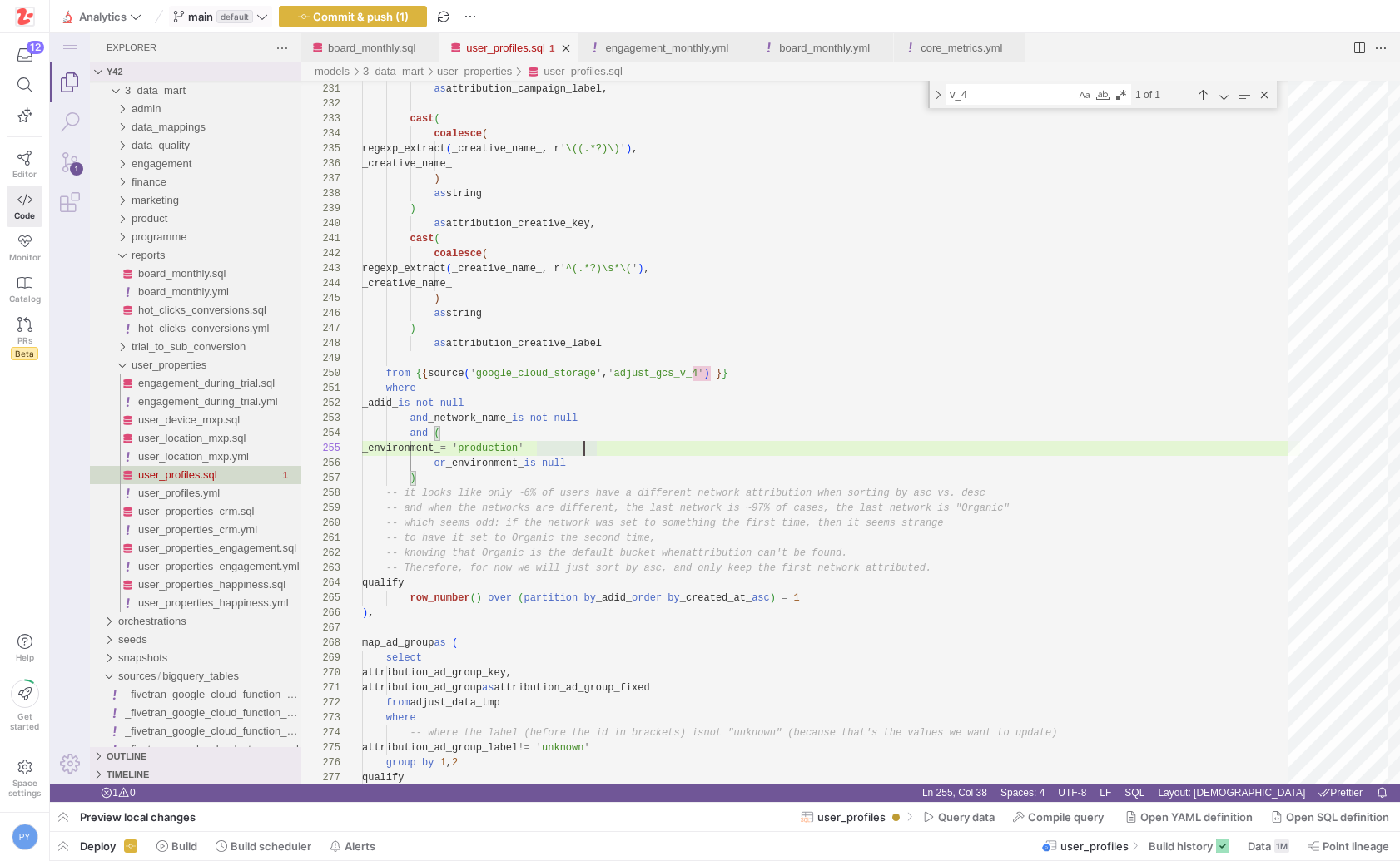 type on "where
_adid_ is not null
and _network_name_ is not null
and (
_environment_ = 'production'
or _environment_ is null
)
-- it looks like only ~6% of users have a different network attribution when sorting by asc vs. desc
-- and when the networks are different, the last network is ~97% of cases, the last network is "Organic"
-- which seems odd: if the network was set to something the first time, then it seems strange" 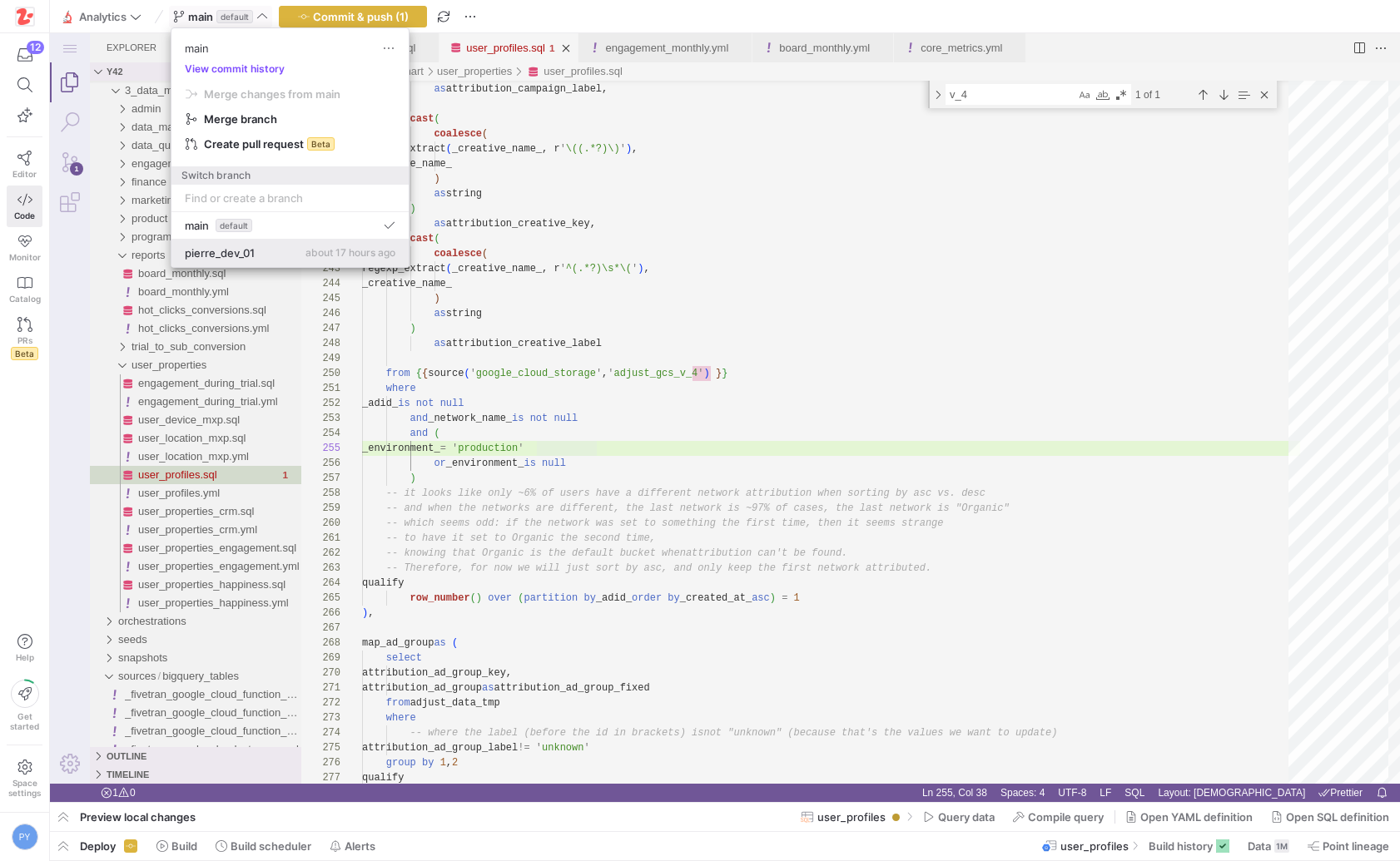 click on "pierre_dev_01" at bounding box center (220, 253) 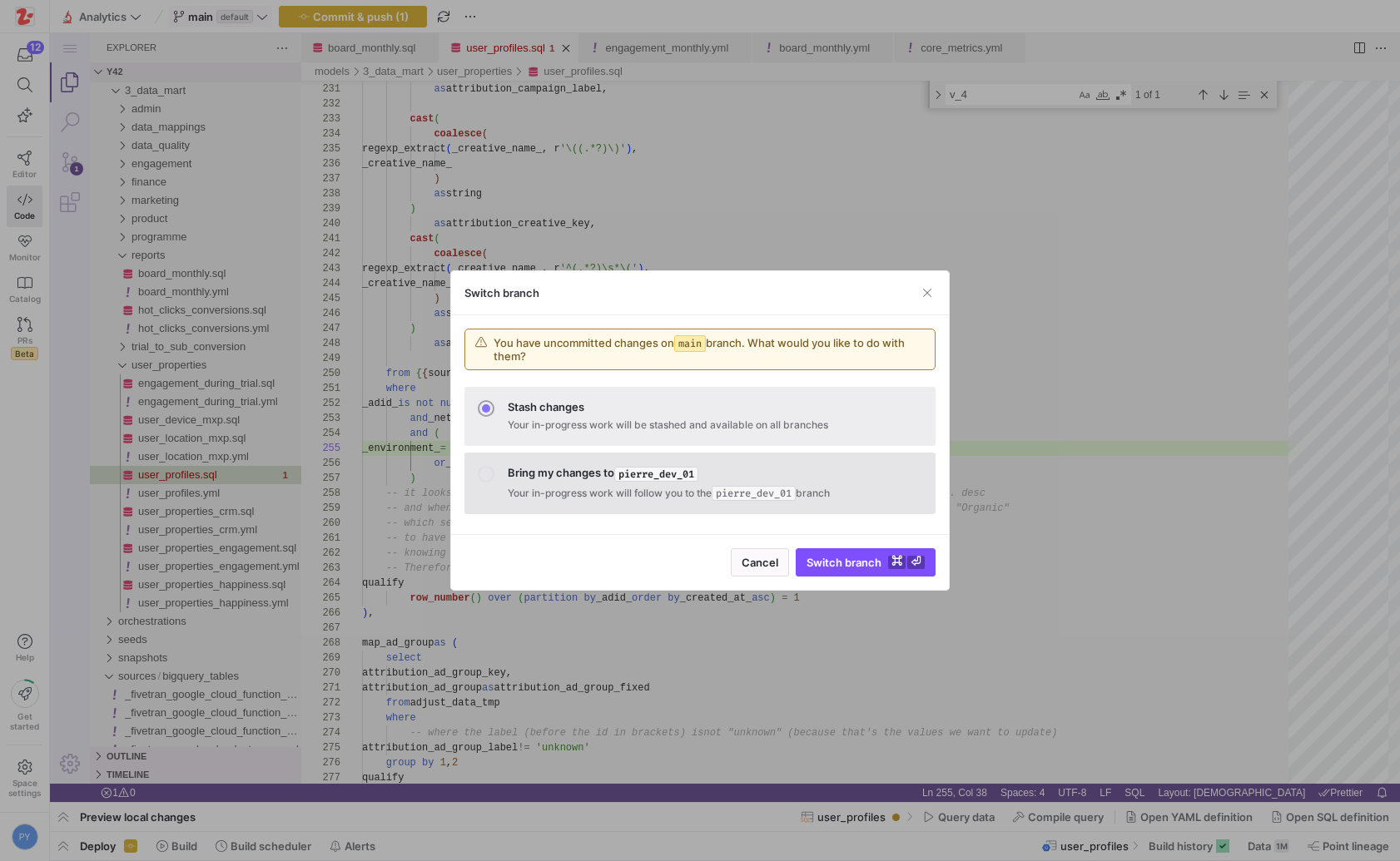 click on "Bring my changes to  pierre_dev_01" 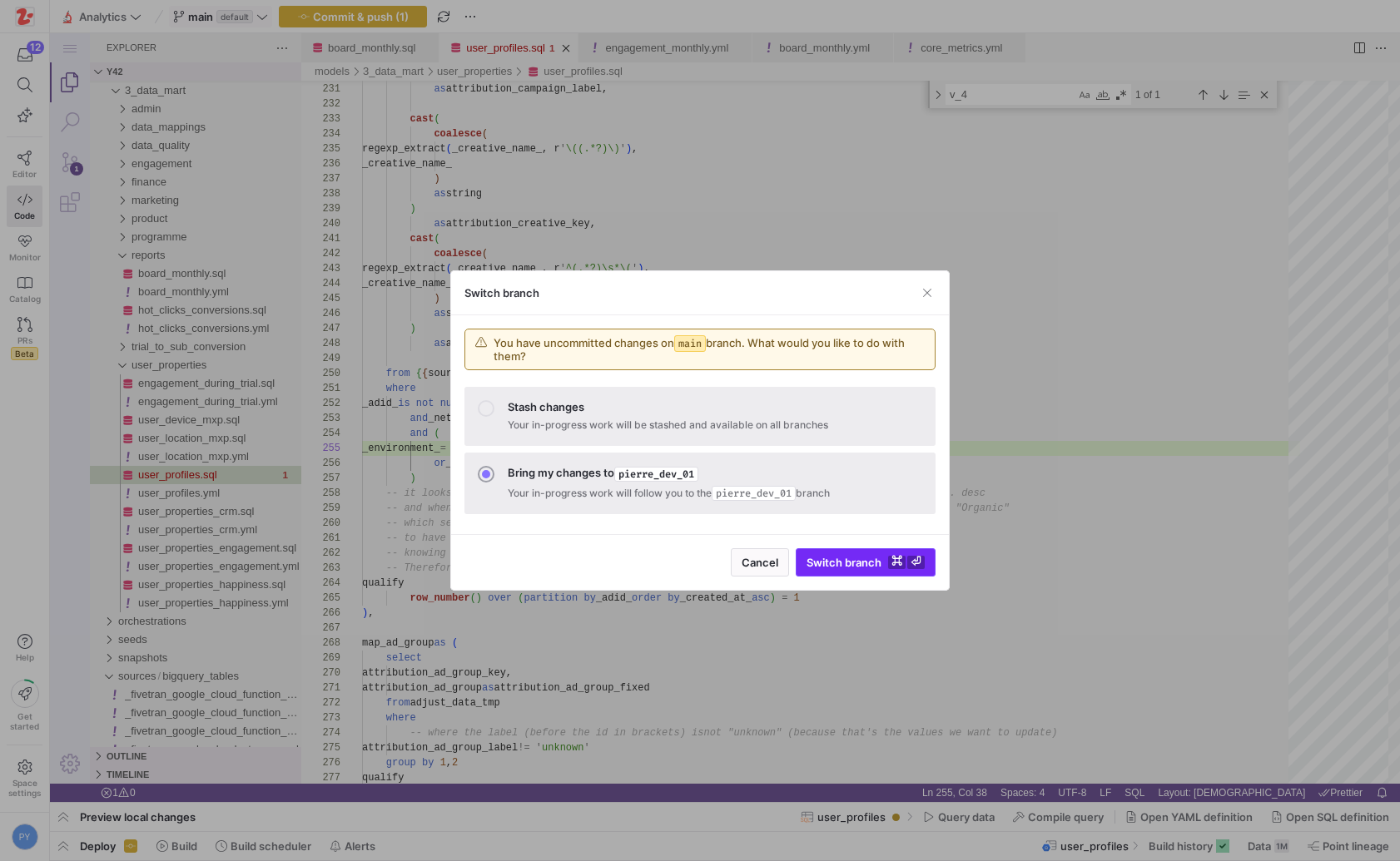 click on "Switch branch  ⌘ ⏎" at bounding box center (866, 562) 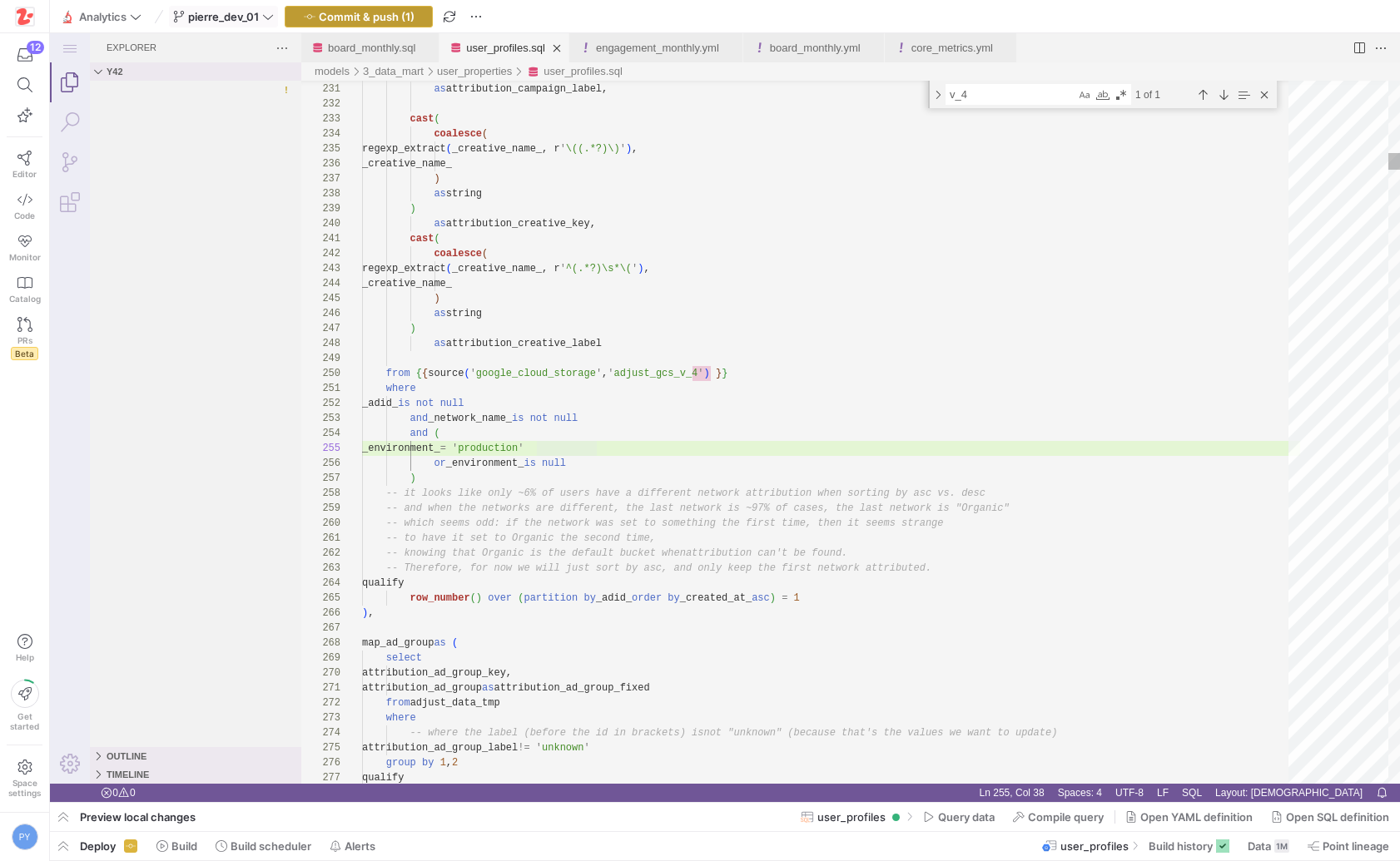 click on "Commit & push (1)" at bounding box center (366, 17) 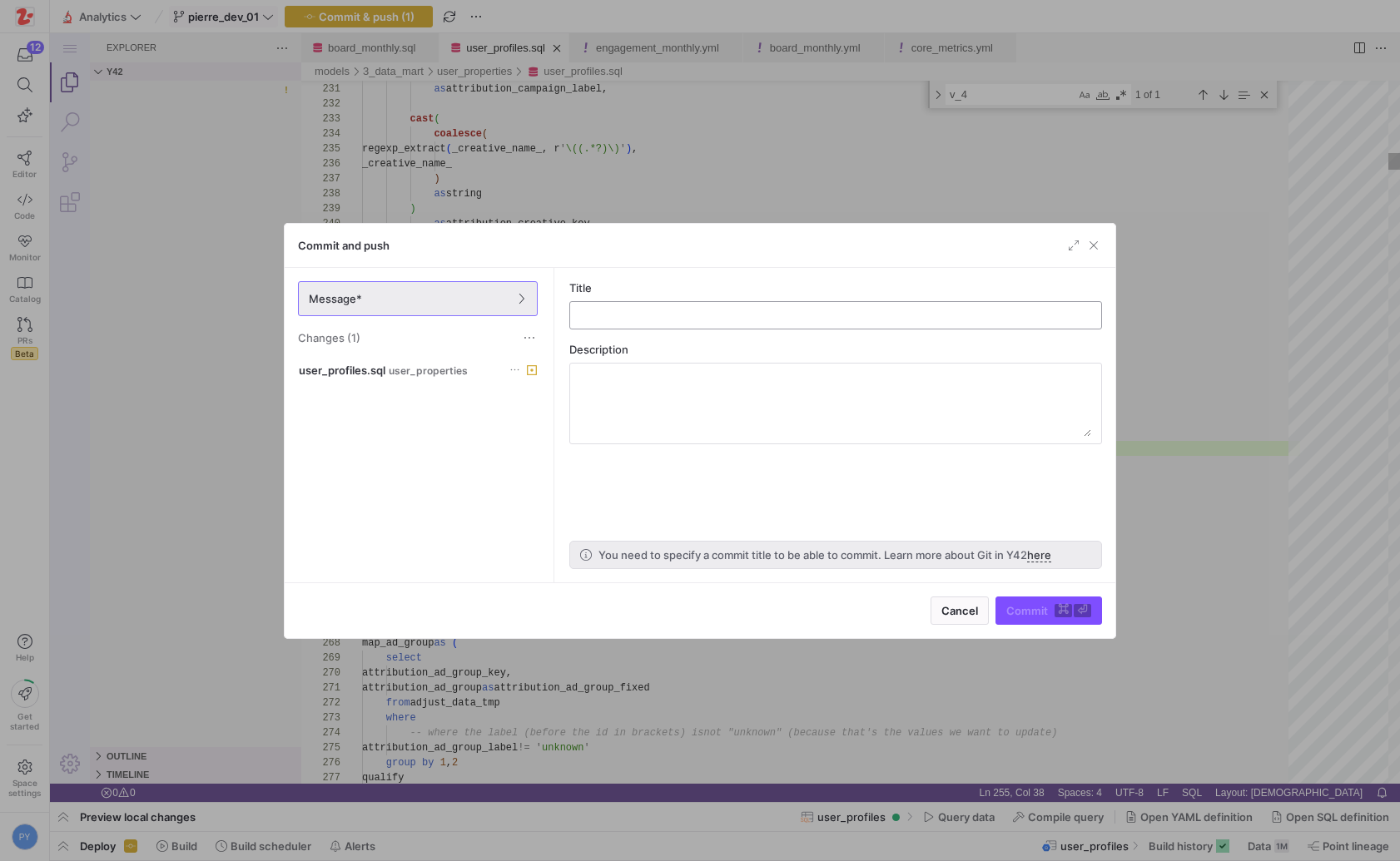 click at bounding box center [836, 315] 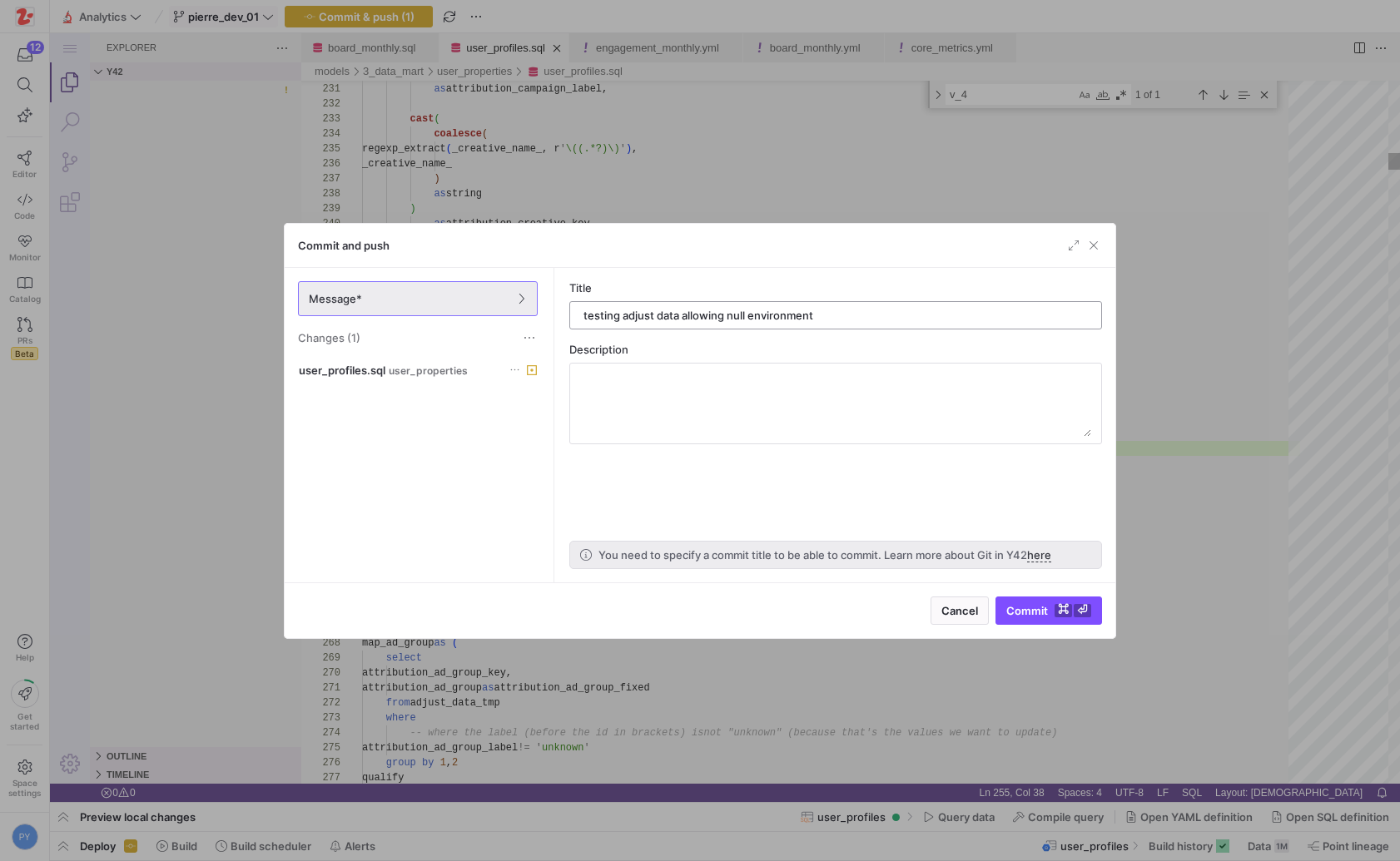 type on "testing adjust data allowing null environment" 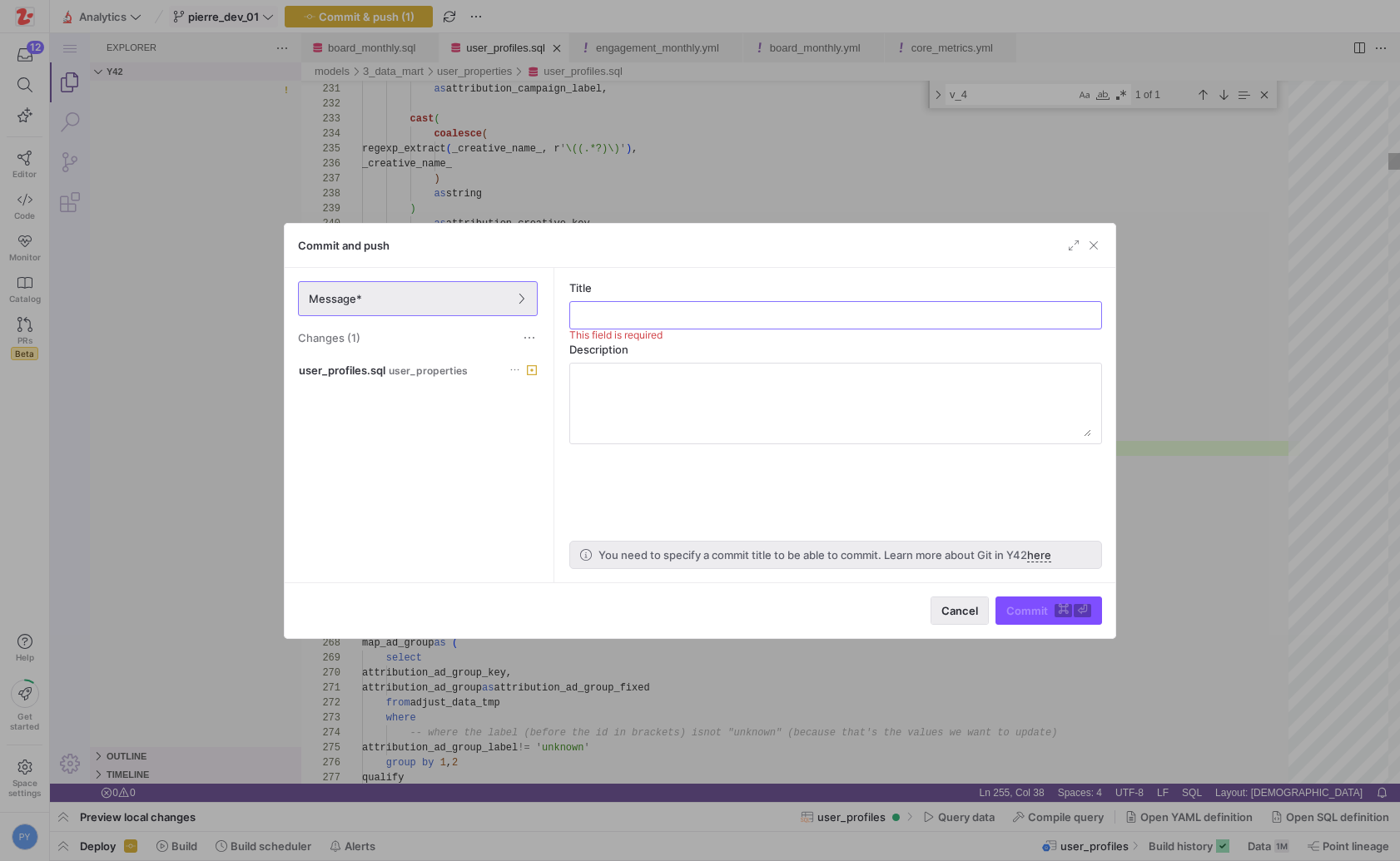 click at bounding box center [960, 611] 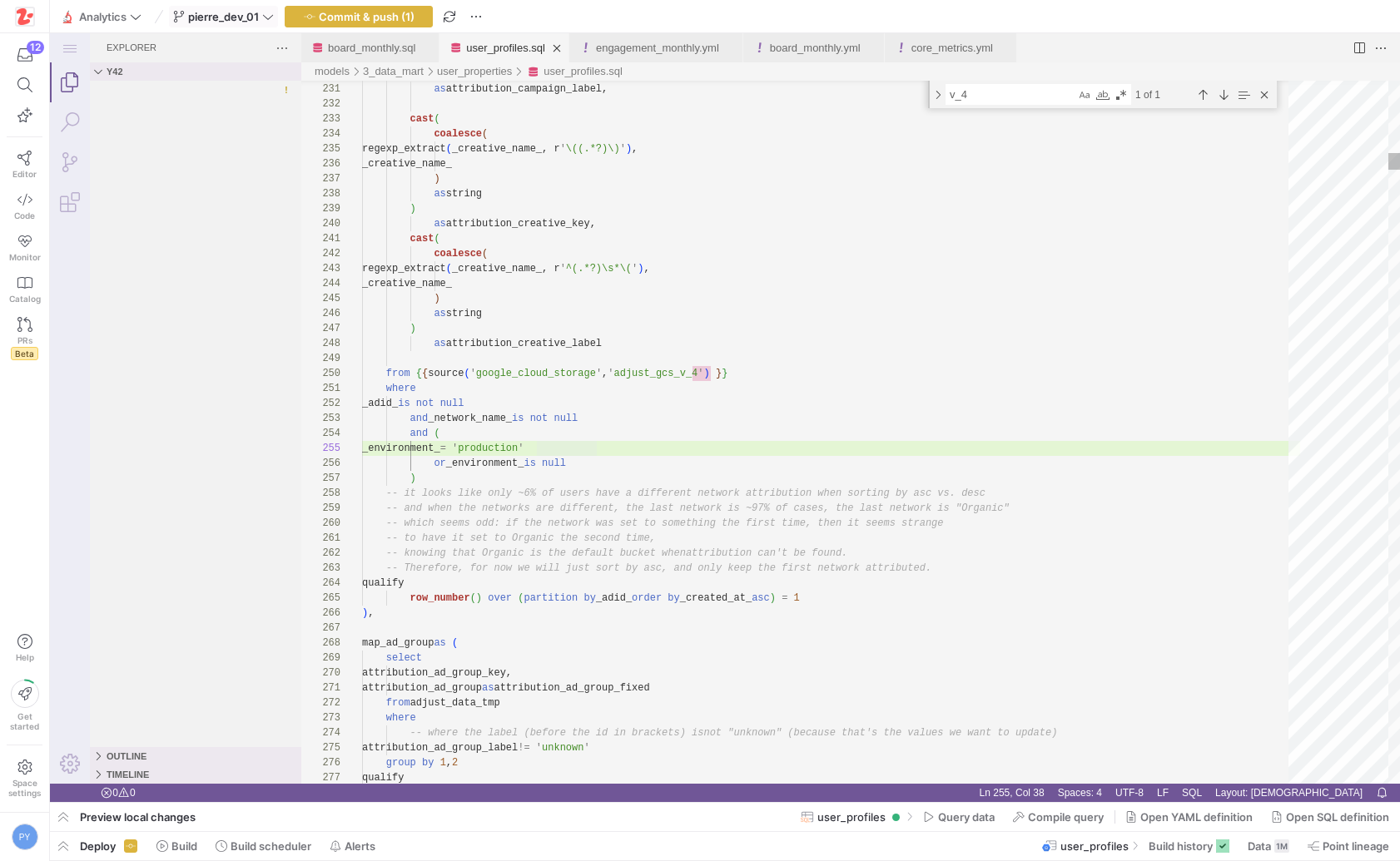 click on "🔬  Analytics  pierre_dev_01  Commit & push (1)" 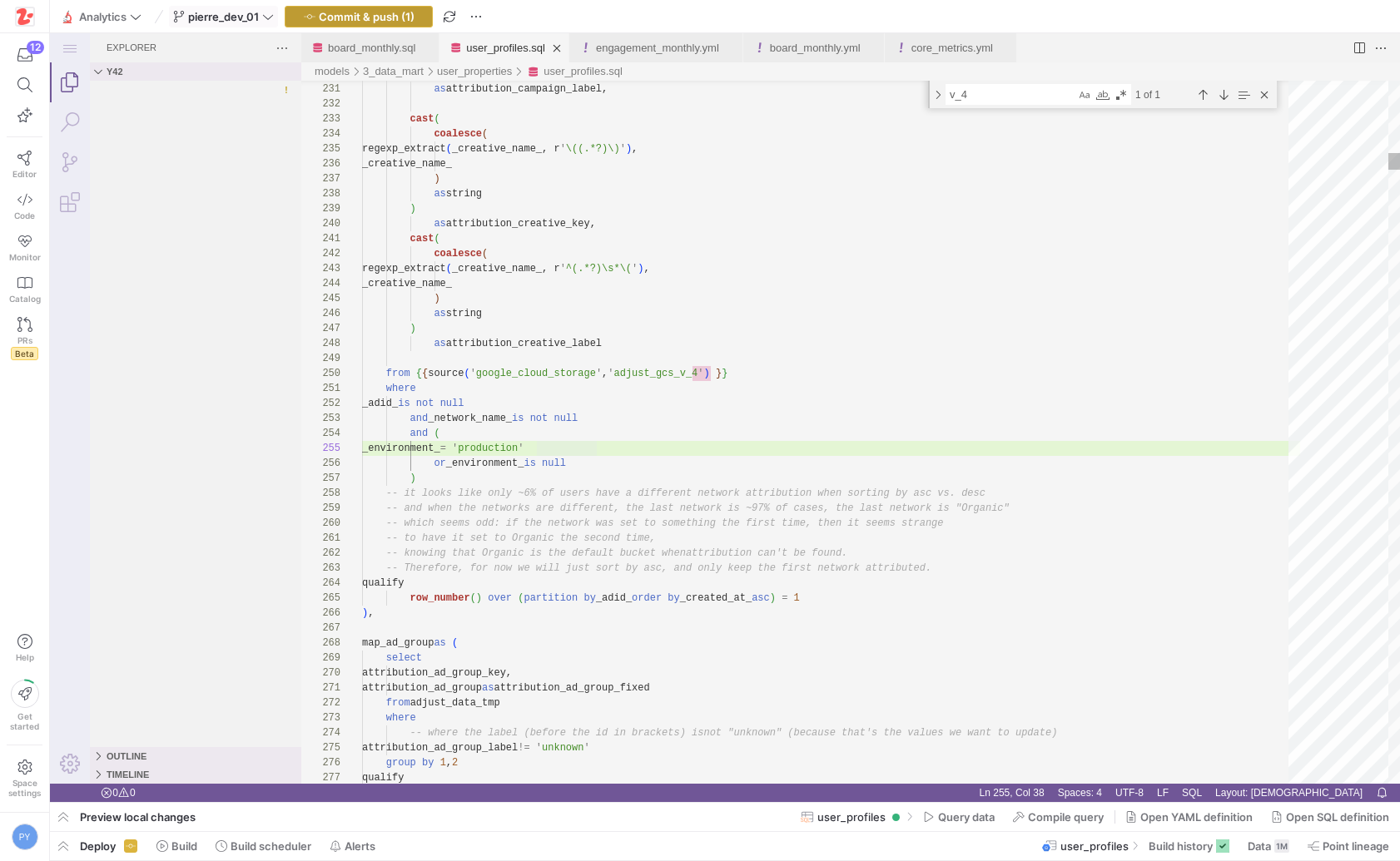 click at bounding box center [359, 17] 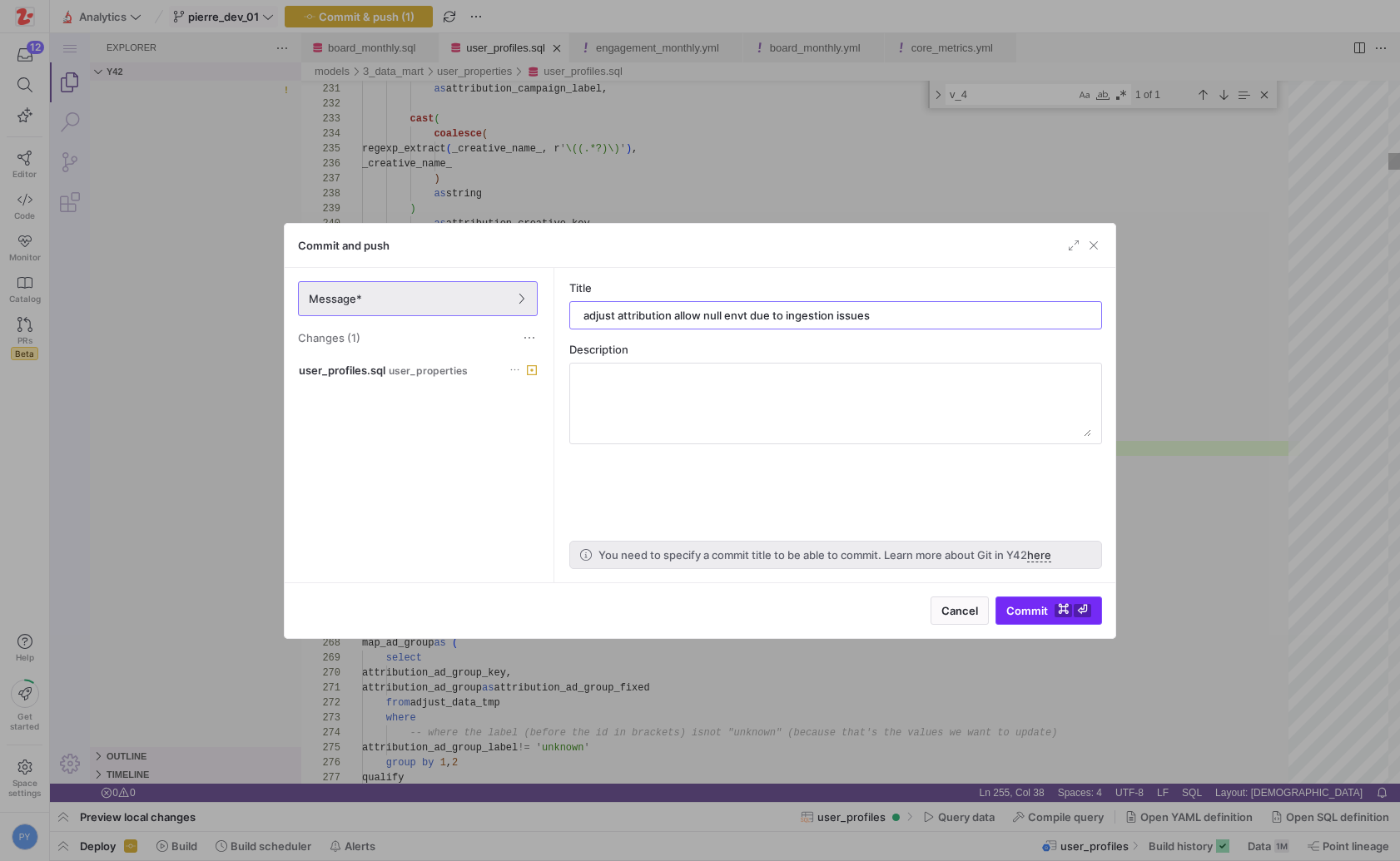 type on "adjust attribution allow null envt due to ingestion issues" 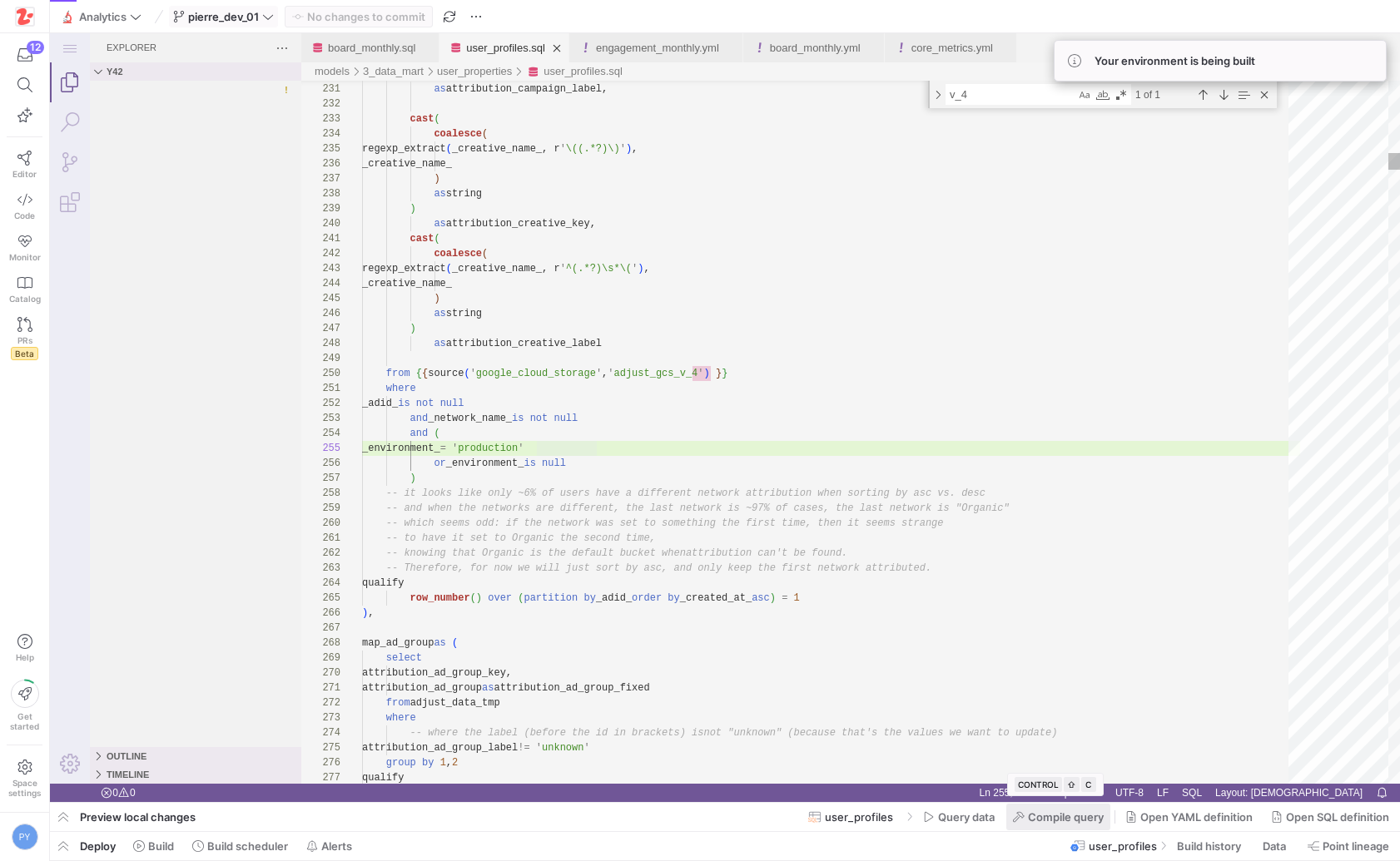 click on "Compile query" 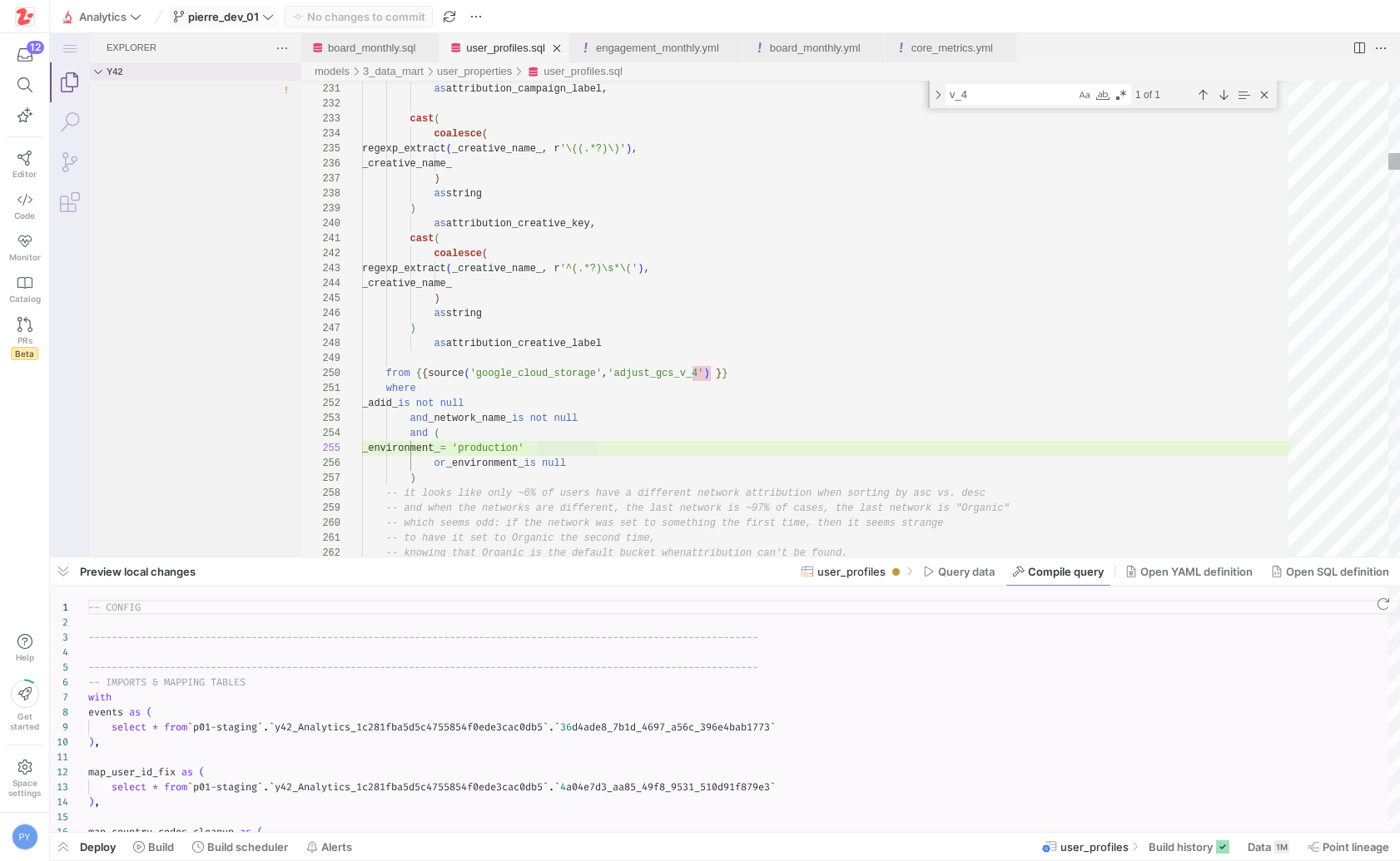 scroll, scrollTop: 150, scrollLeft: 0, axis: vertical 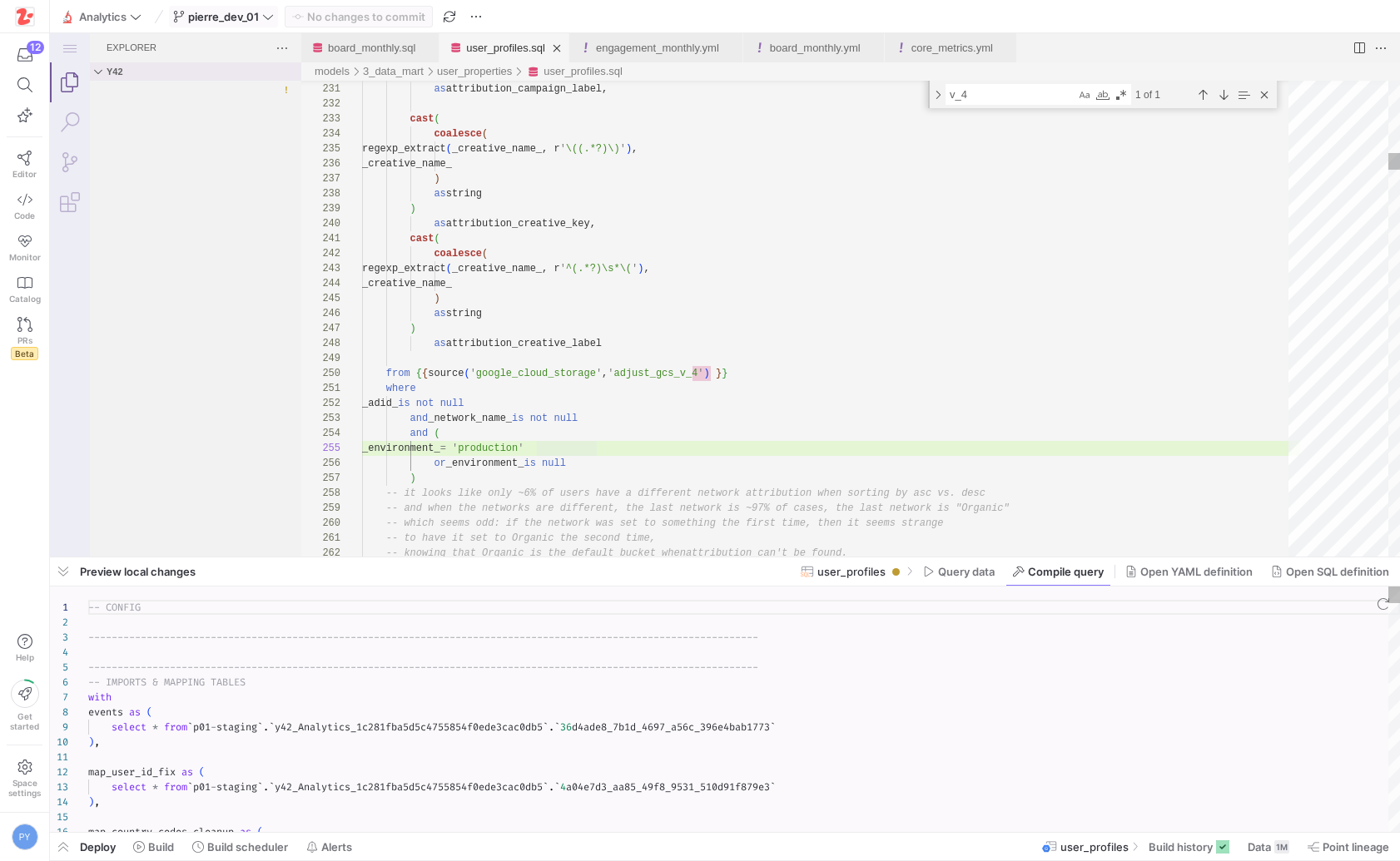 click on "-- CONFIG -------------------------------------------------- -------------------------------------------------- --------------- -------------------------------------------------- -------------------------------------------------- --------------- -- IMPORTS & MAPPING TABLES with events   as   (      select   *   from  ` p01 - staging ` . ` y42_Analytics_1c281fba5d5c4755854f0ede3cac0db5 ` . ` 36 d4ade8_7b1d_4697_a56c_396e4bab1773 ` ) , map_user_id_fix   as   (      select   *   from  ` p01 - staging ` . ` y42_Analytics_1c281fba5d5c4755854f0ede3cac0db5 ` . ` 4 a04e7d3_aa85_49f8_9531_510d91f879e3 ` ) , map_country_codes_cleanup   as   (" 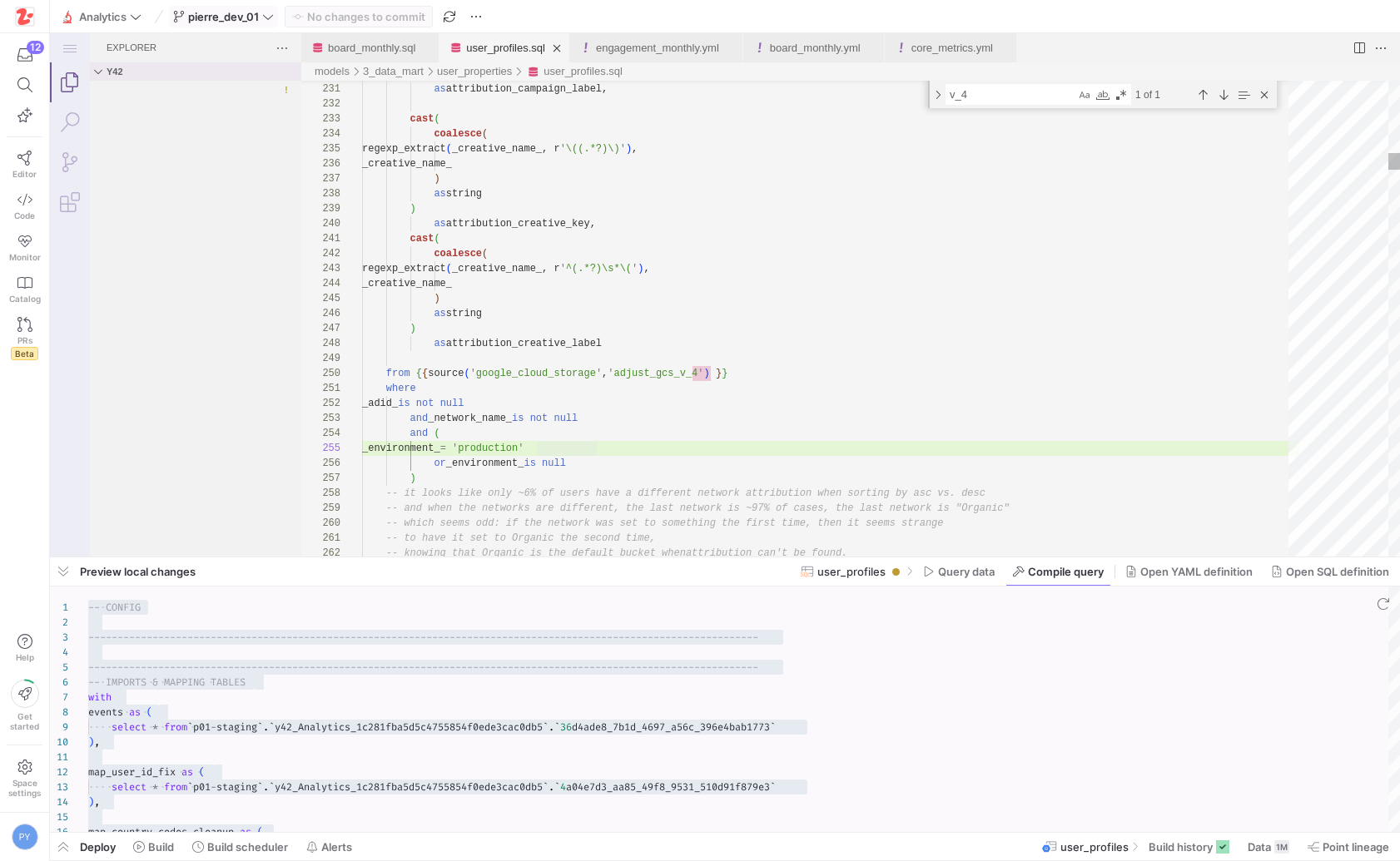 click 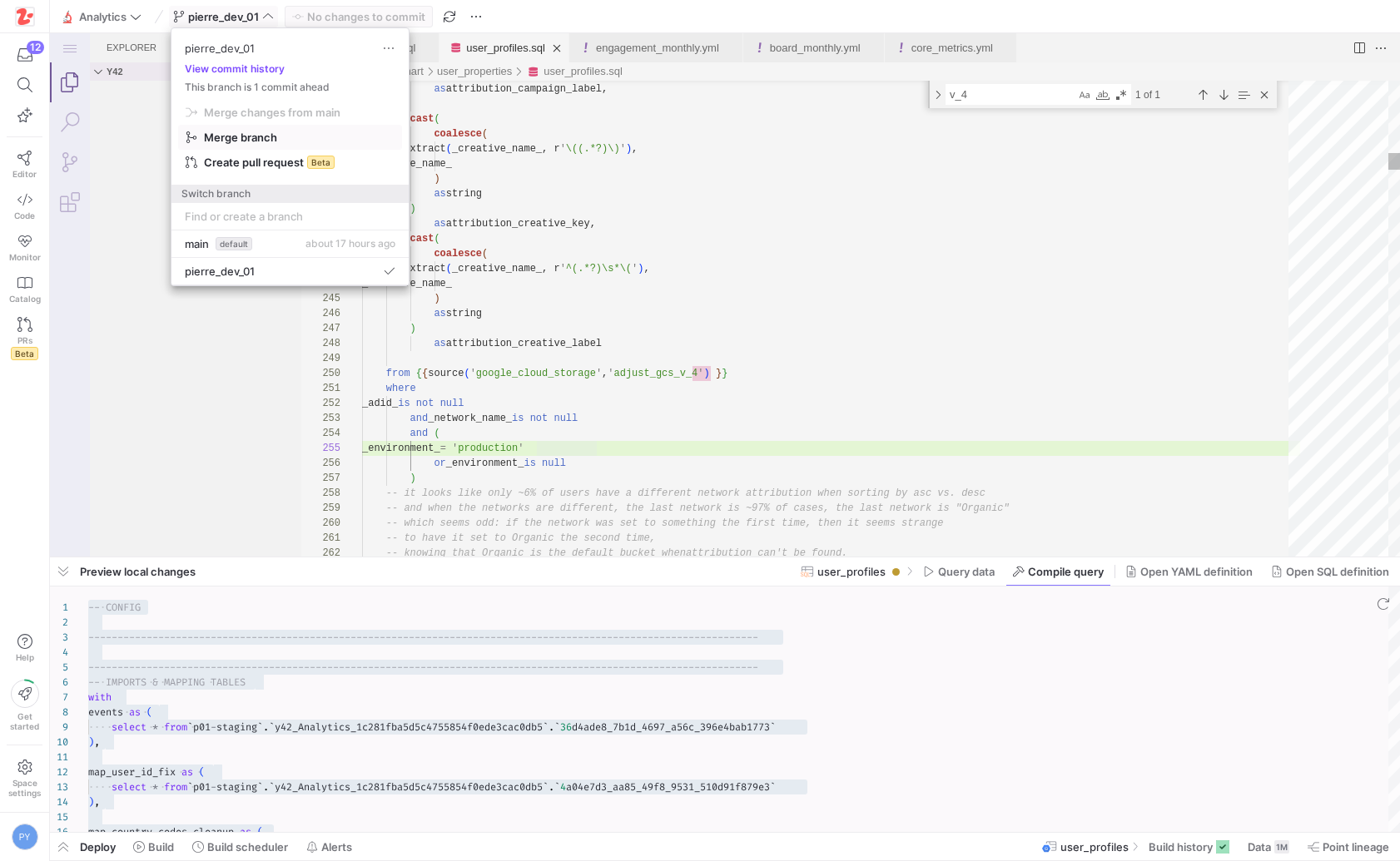 click on "Merge branch" at bounding box center [272, 112] 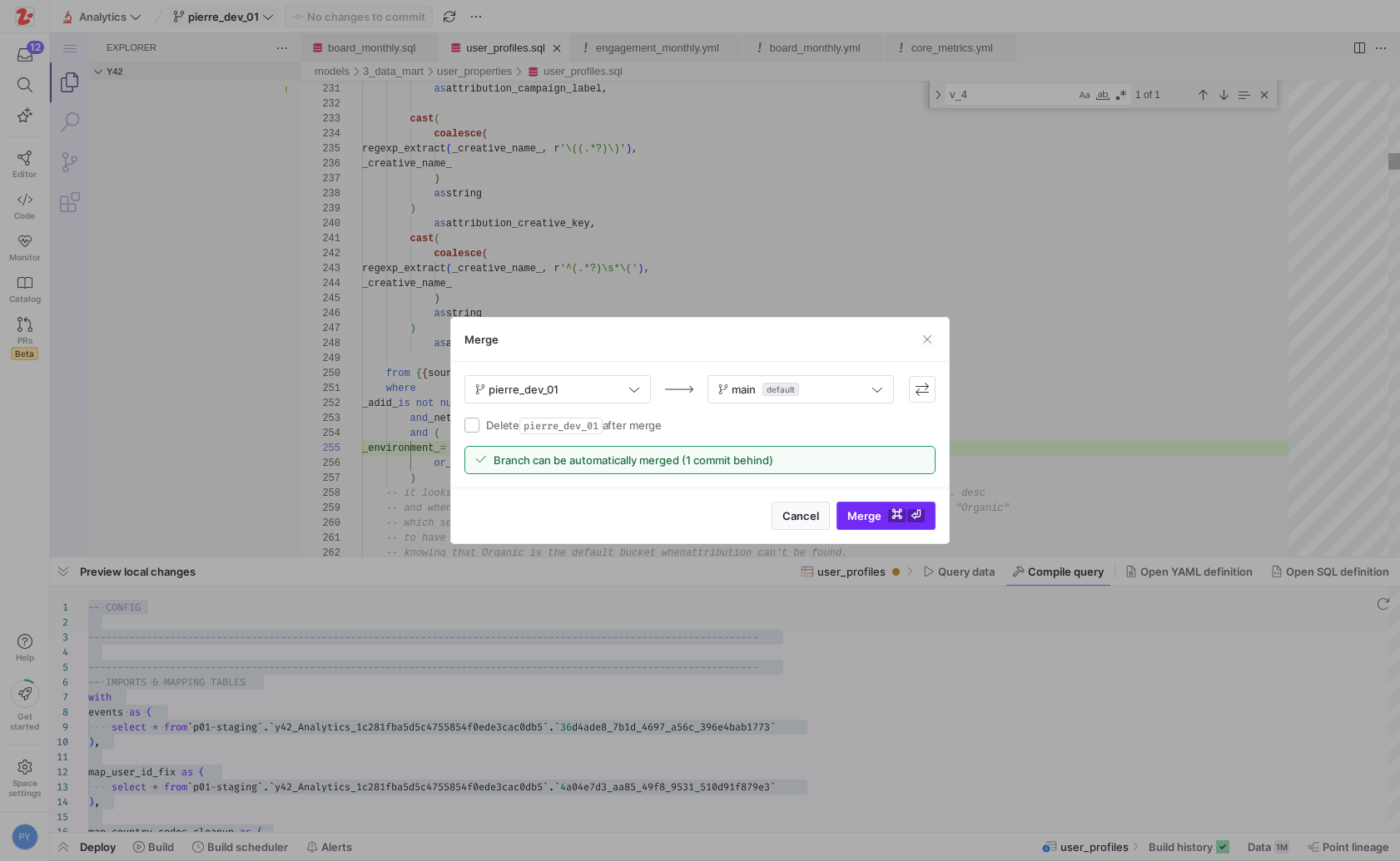 click on "Merge  ⌘ ⏎" at bounding box center [886, 516] 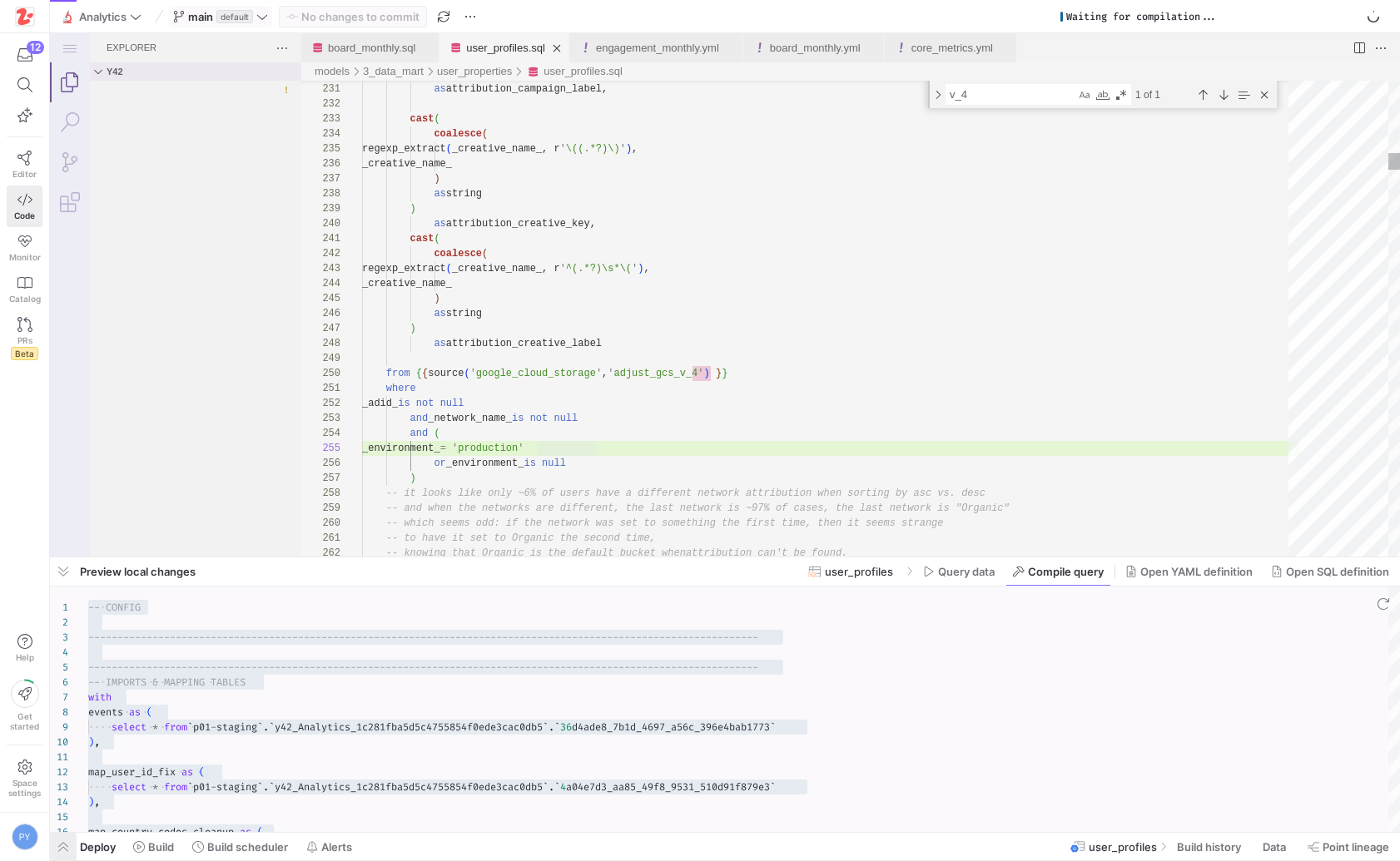 click 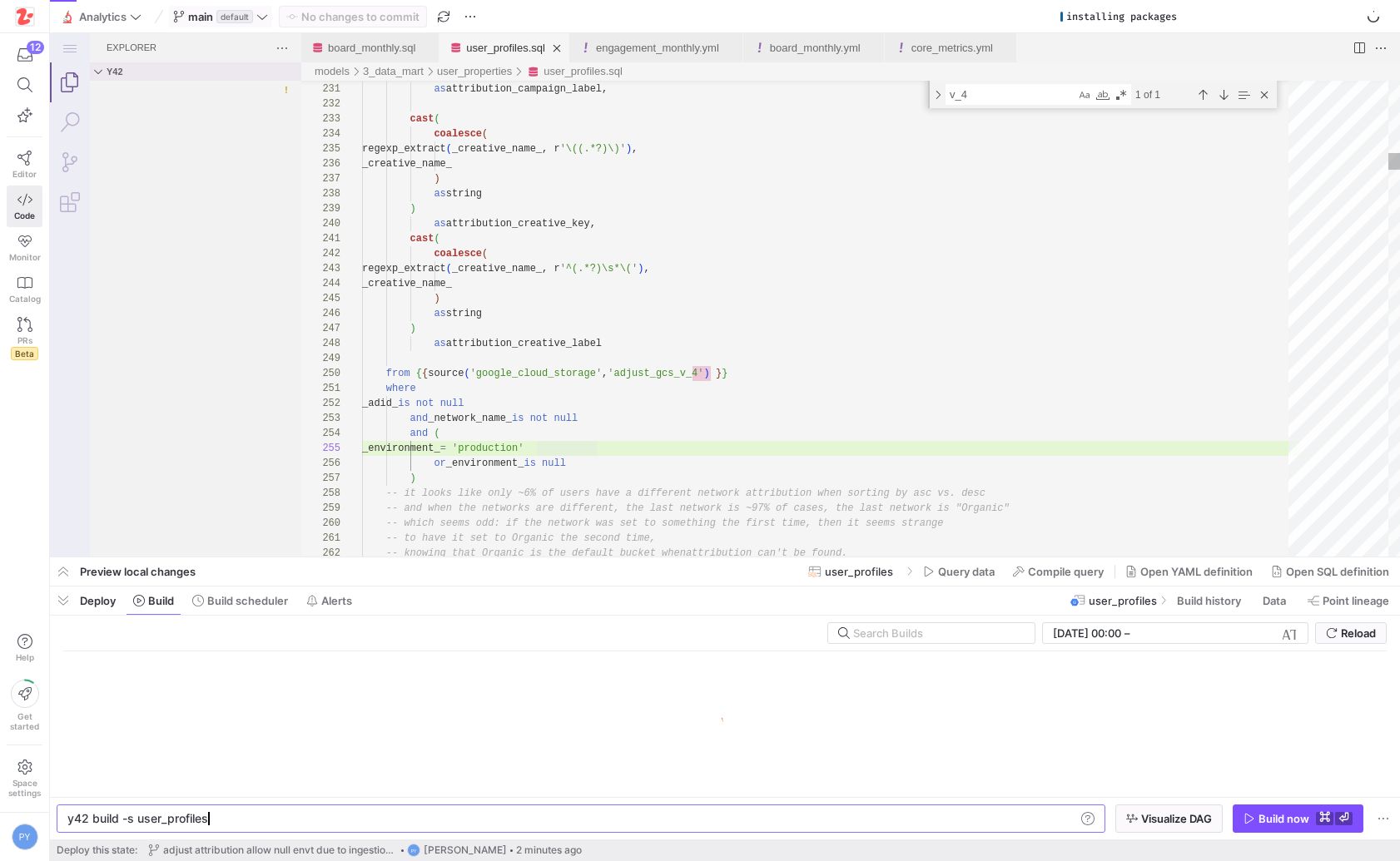 scroll, scrollTop: 0, scrollLeft: 0, axis: both 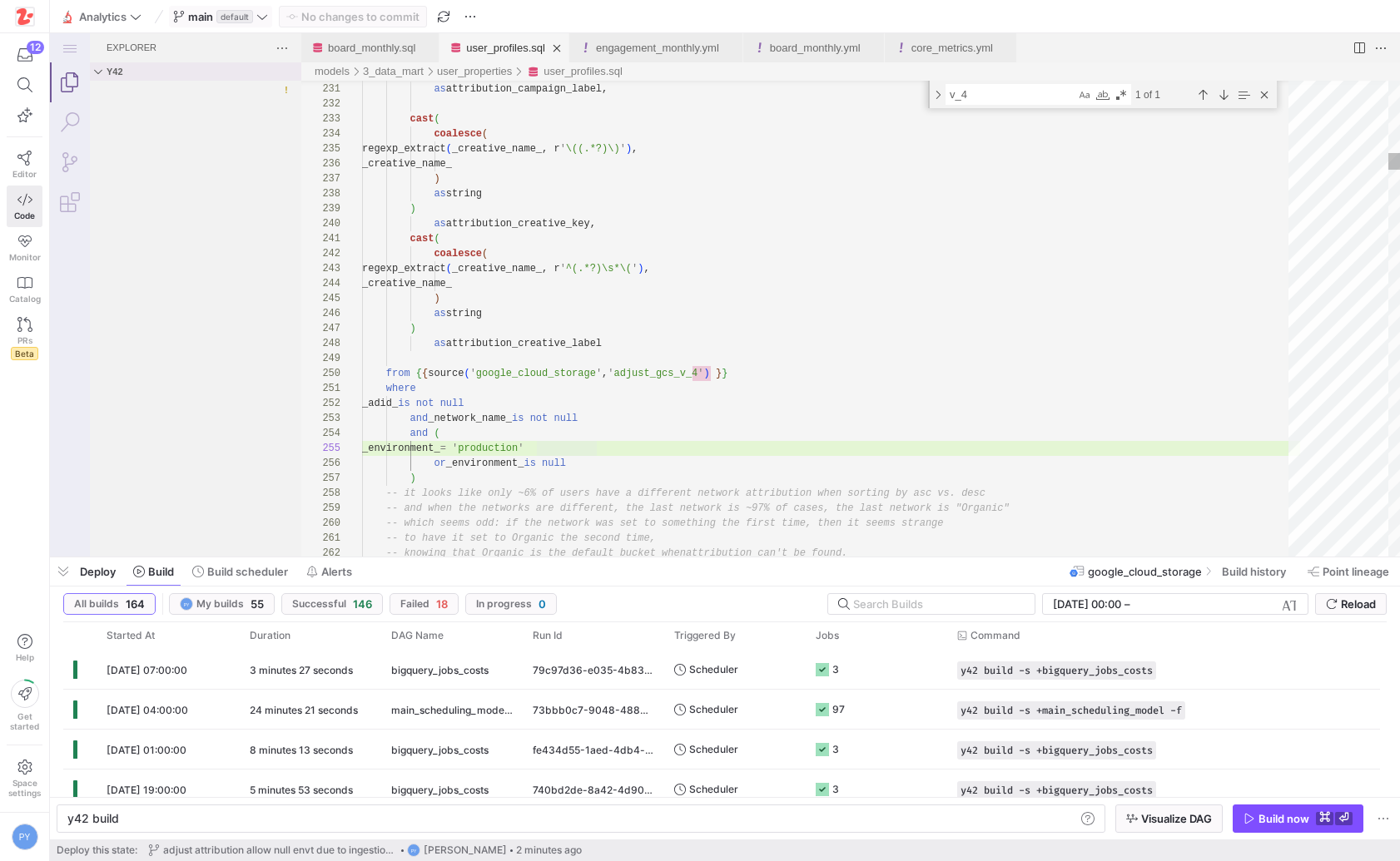 type on "y42 build -s user_profiles" 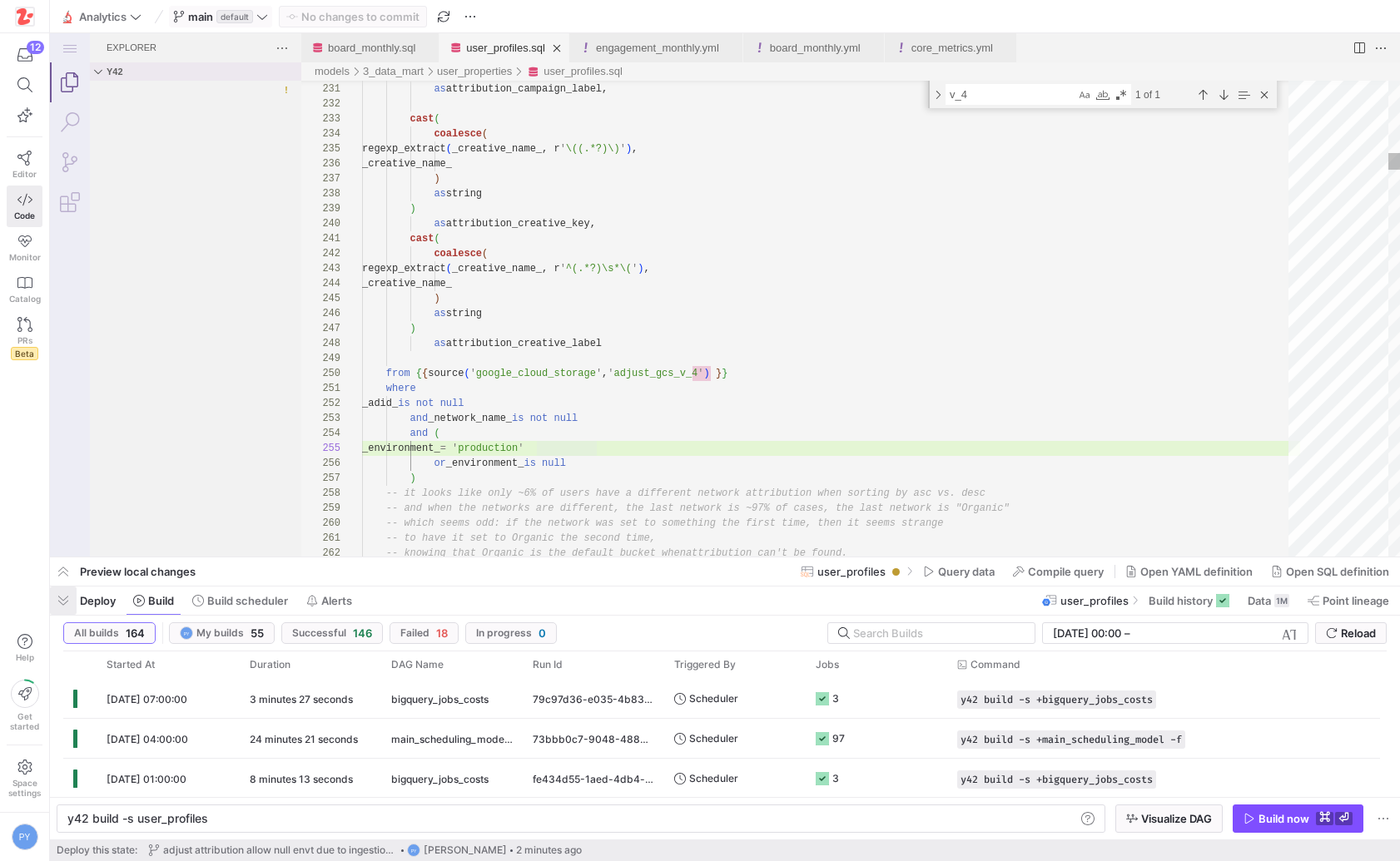click 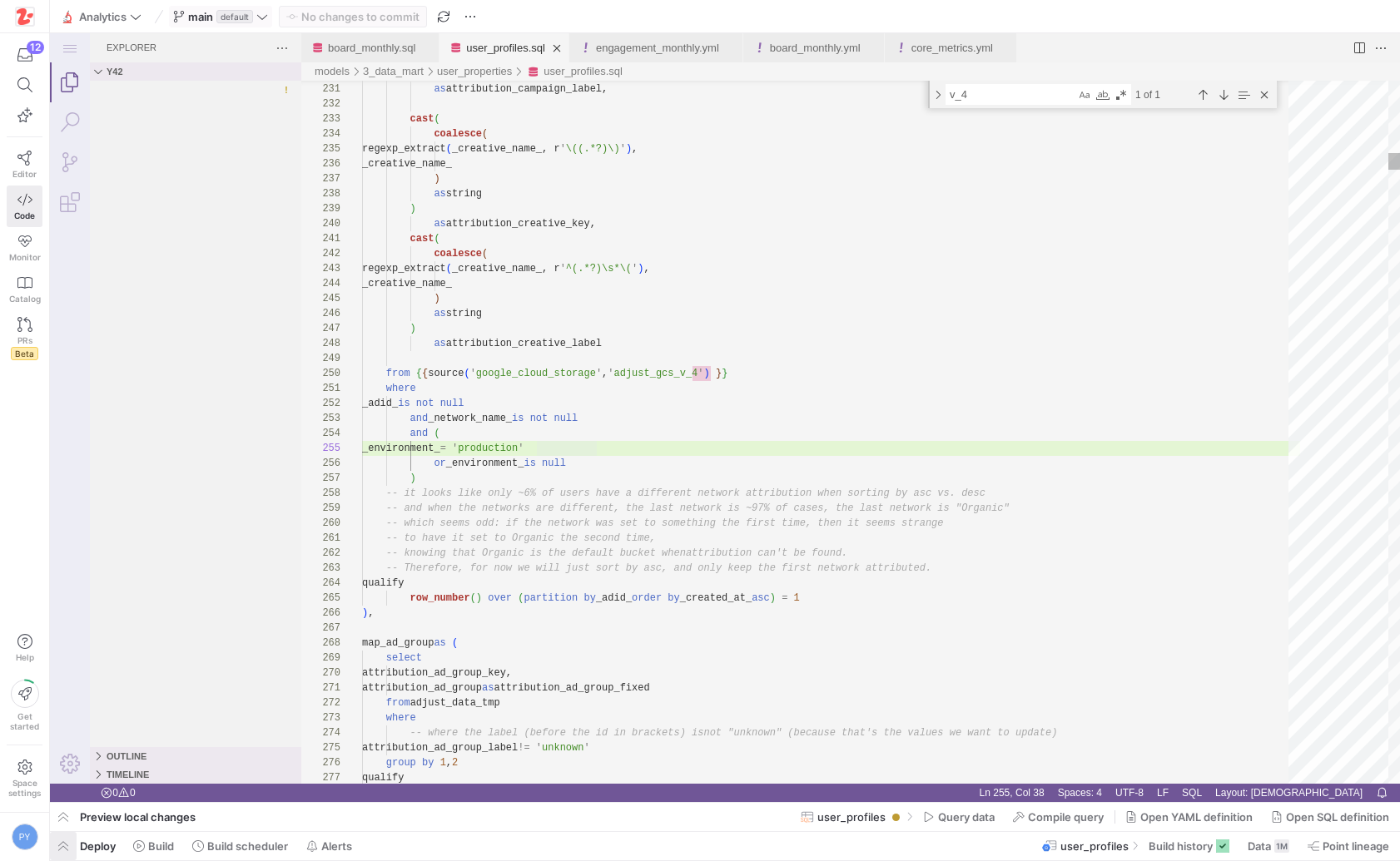 click 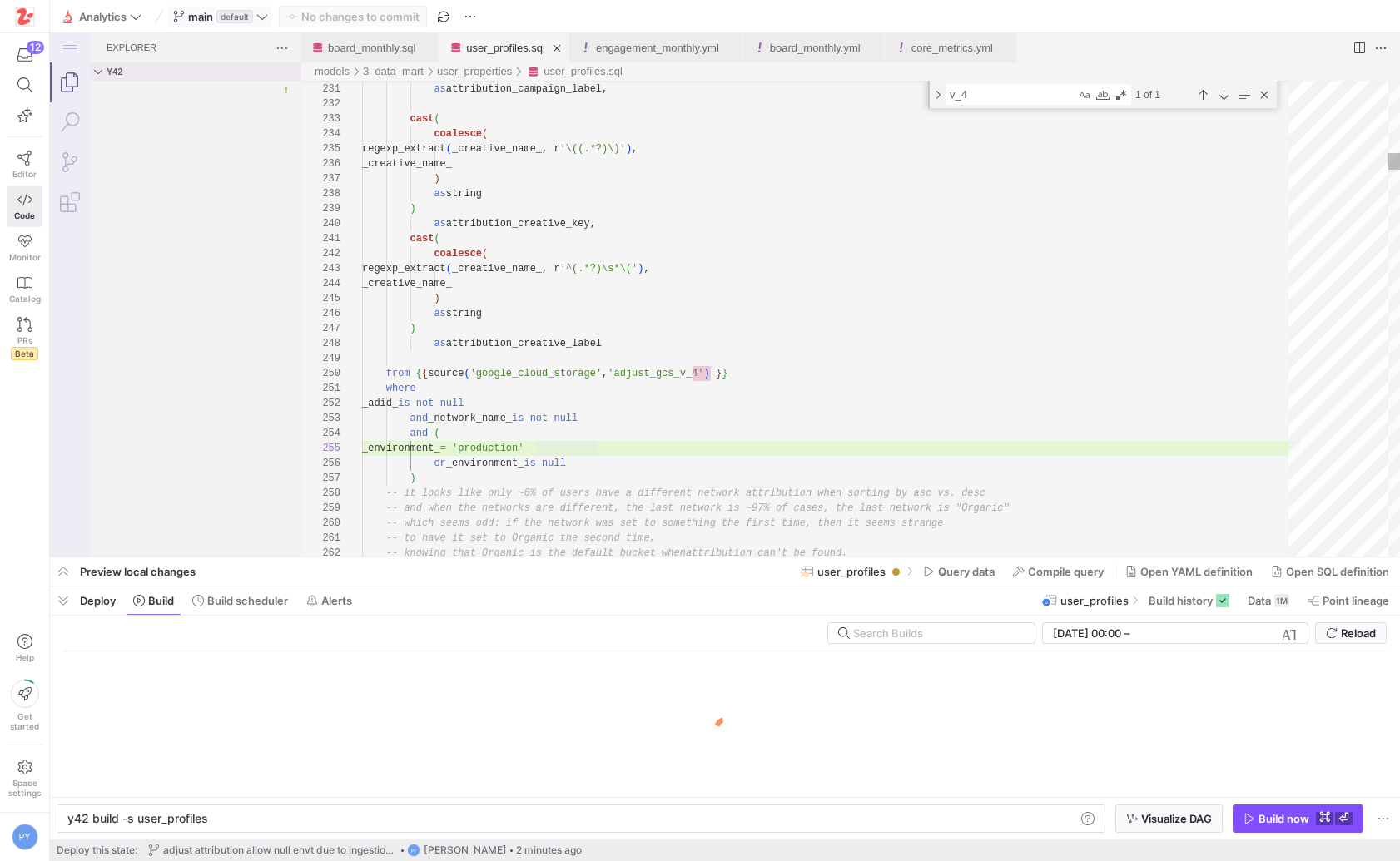 scroll, scrollTop: 0, scrollLeft: 139, axis: horizontal 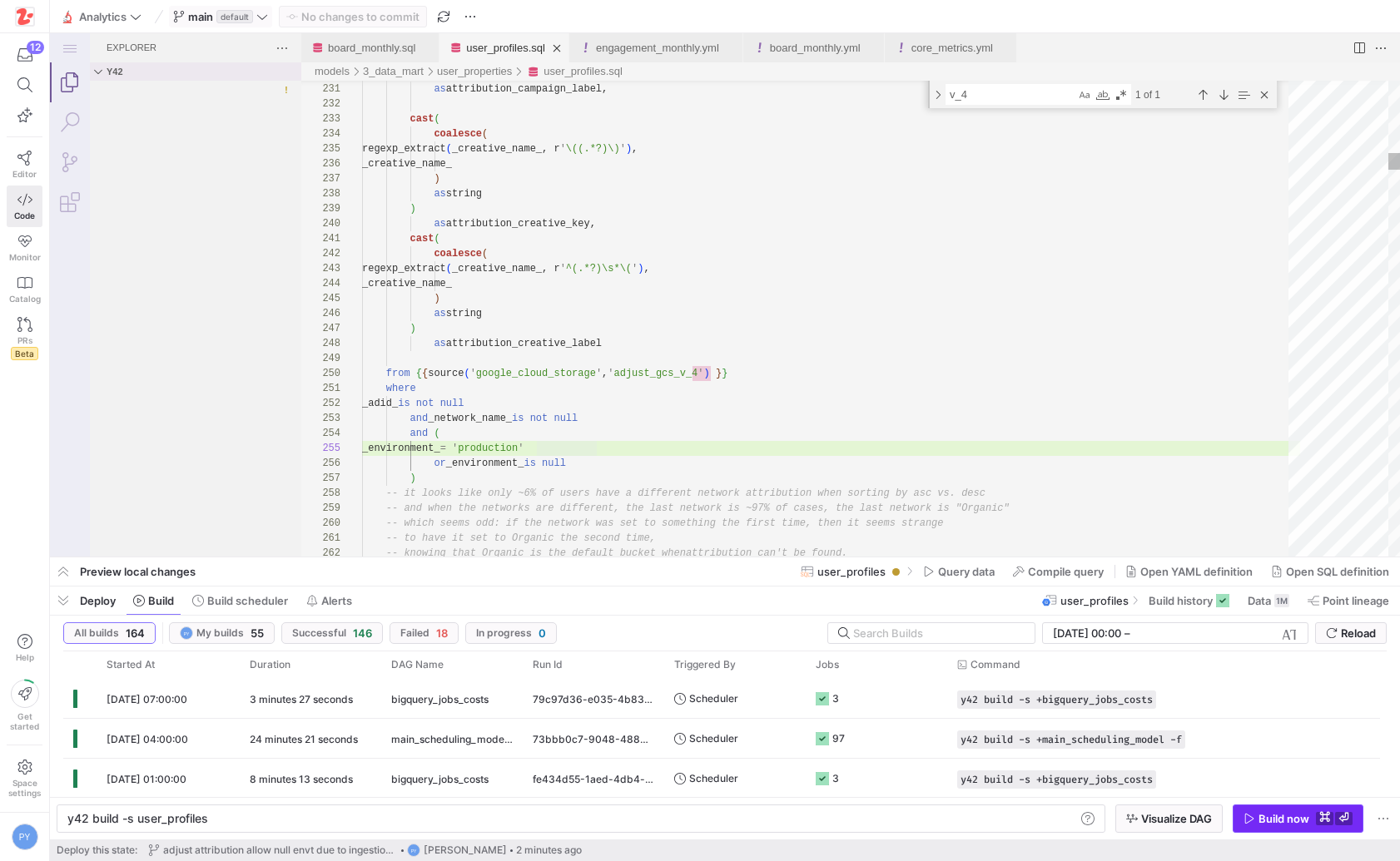 click on "Build now" at bounding box center (1283, 819) 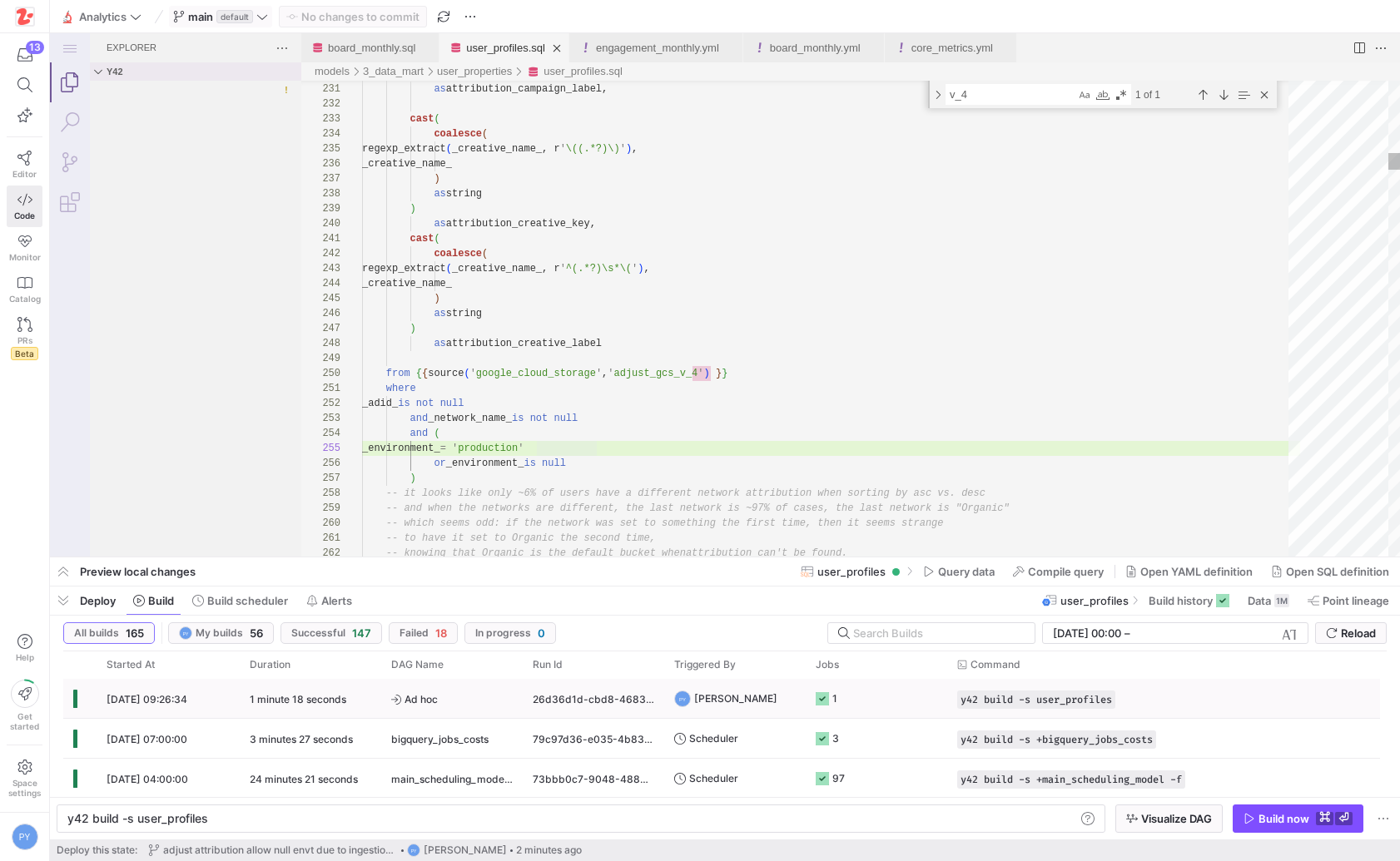 click on "1 minute 18 seconds" 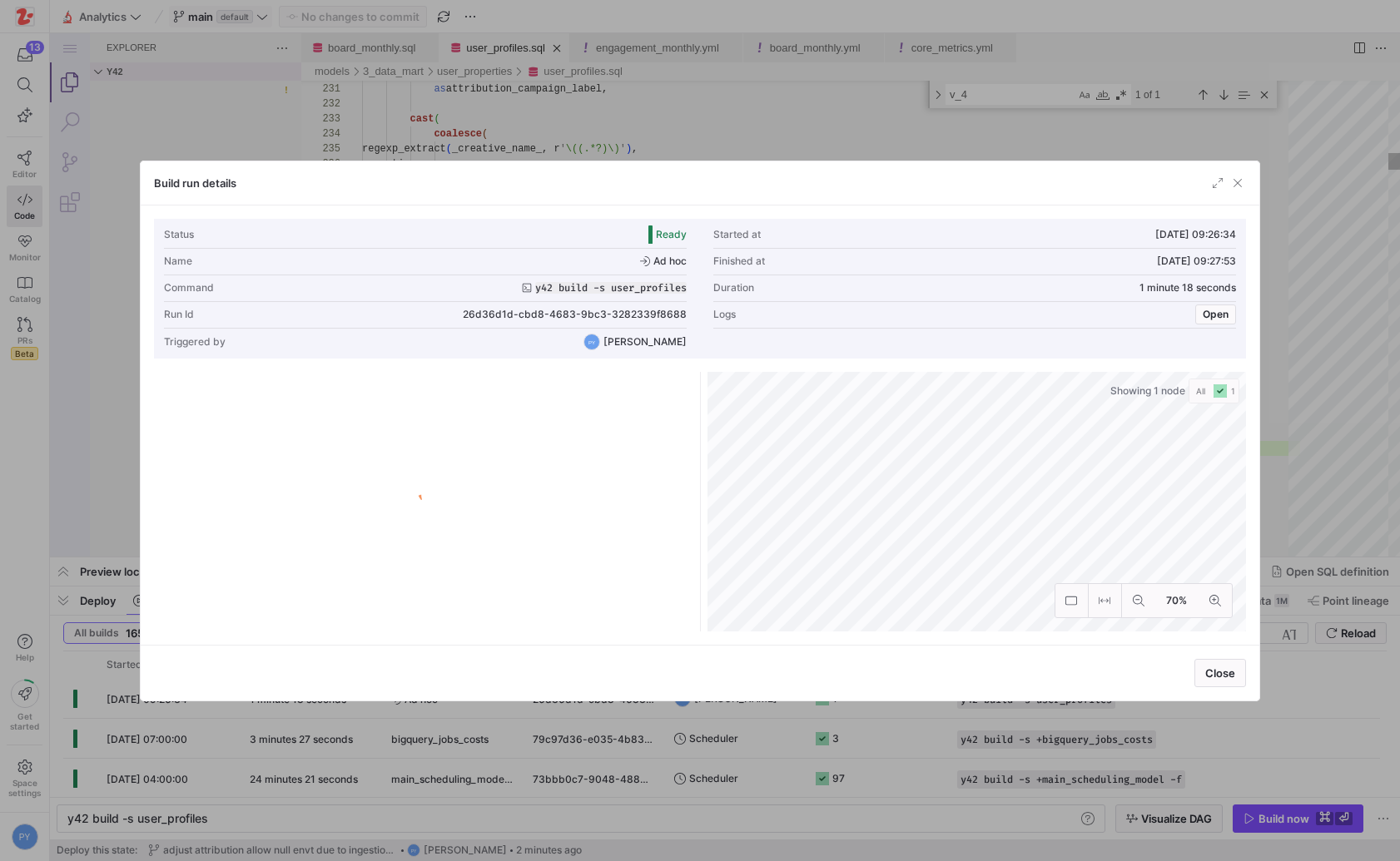 click at bounding box center [700, 430] 